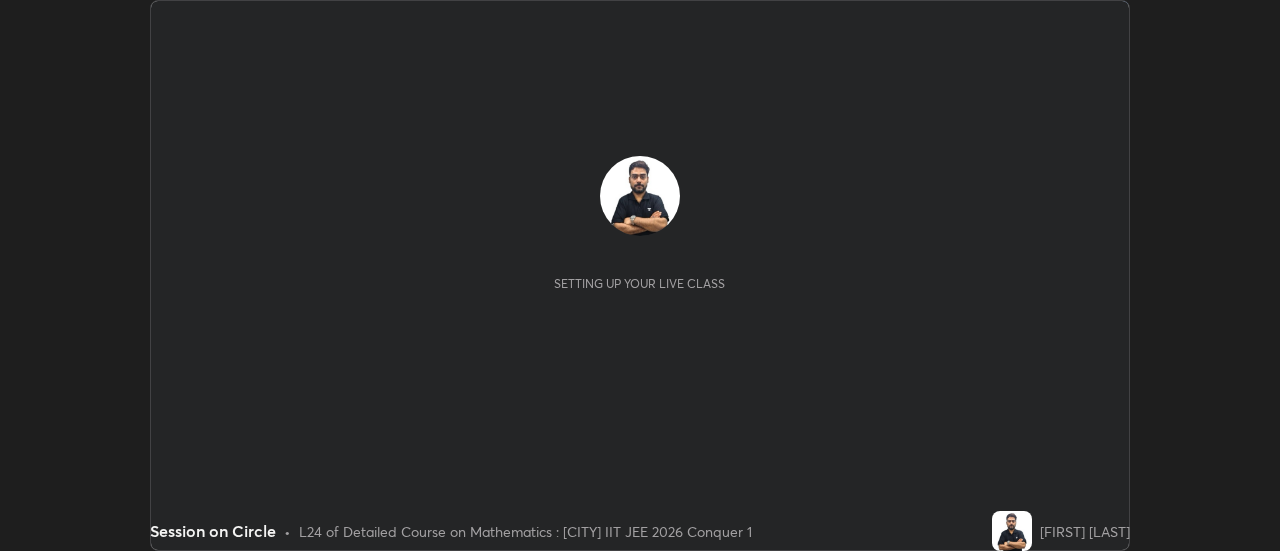 scroll, scrollTop: 0, scrollLeft: 0, axis: both 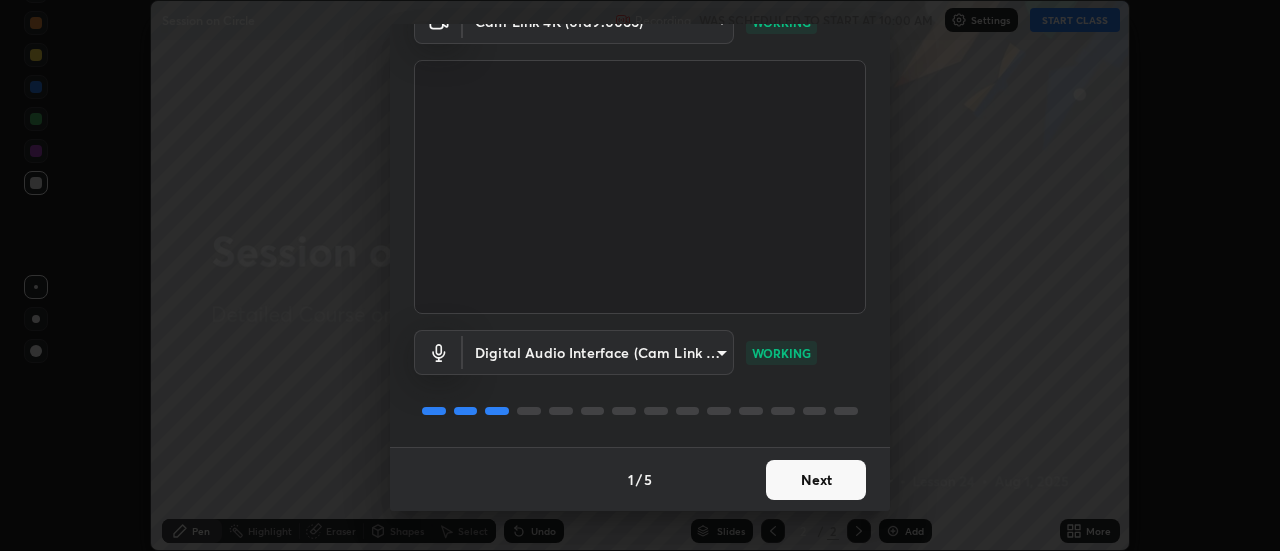 click on "Next" at bounding box center (816, 480) 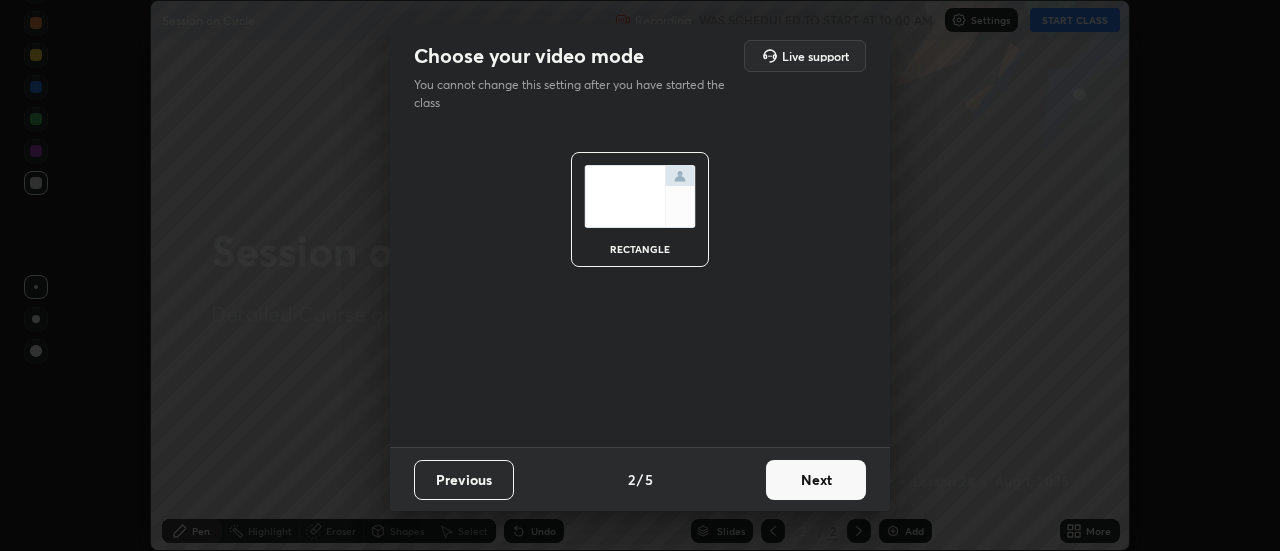 scroll, scrollTop: 0, scrollLeft: 0, axis: both 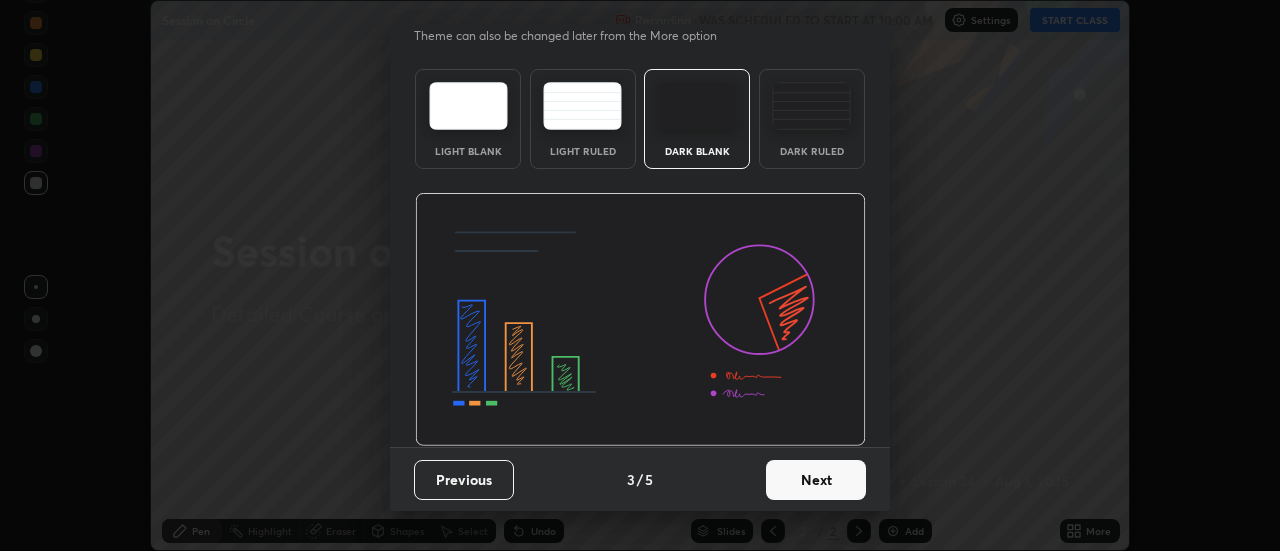 click on "Next" at bounding box center [816, 480] 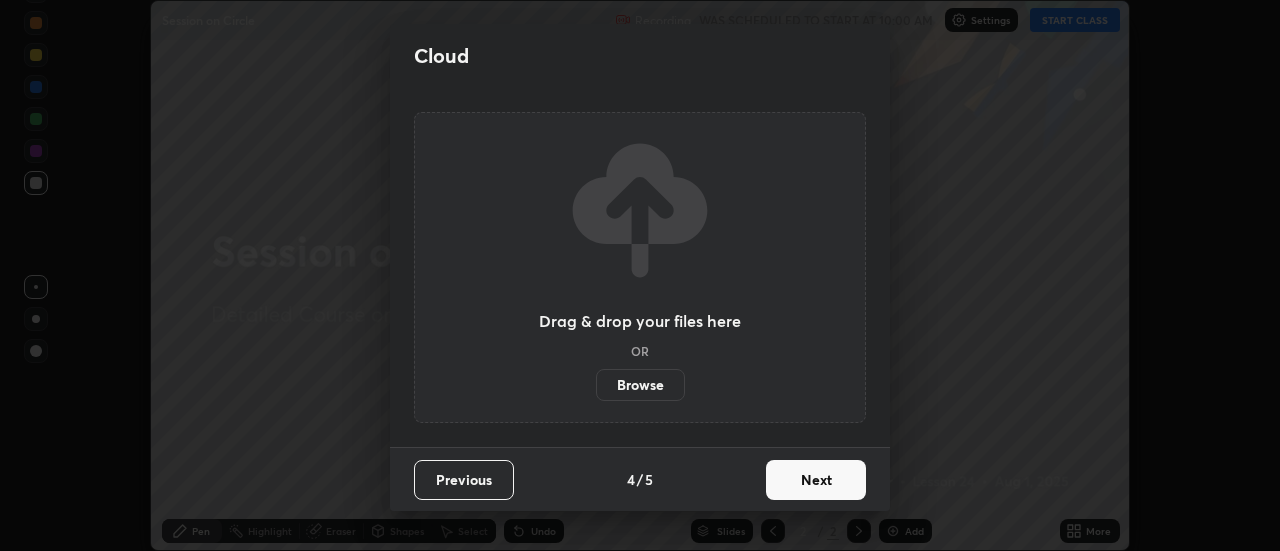 scroll, scrollTop: 0, scrollLeft: 0, axis: both 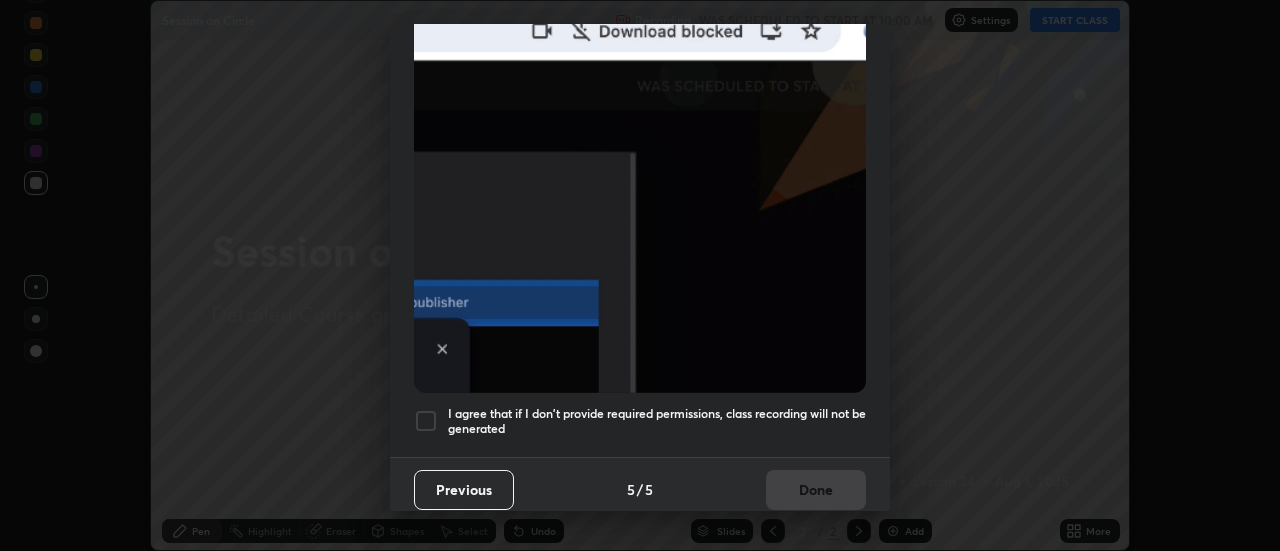click at bounding box center (426, 421) 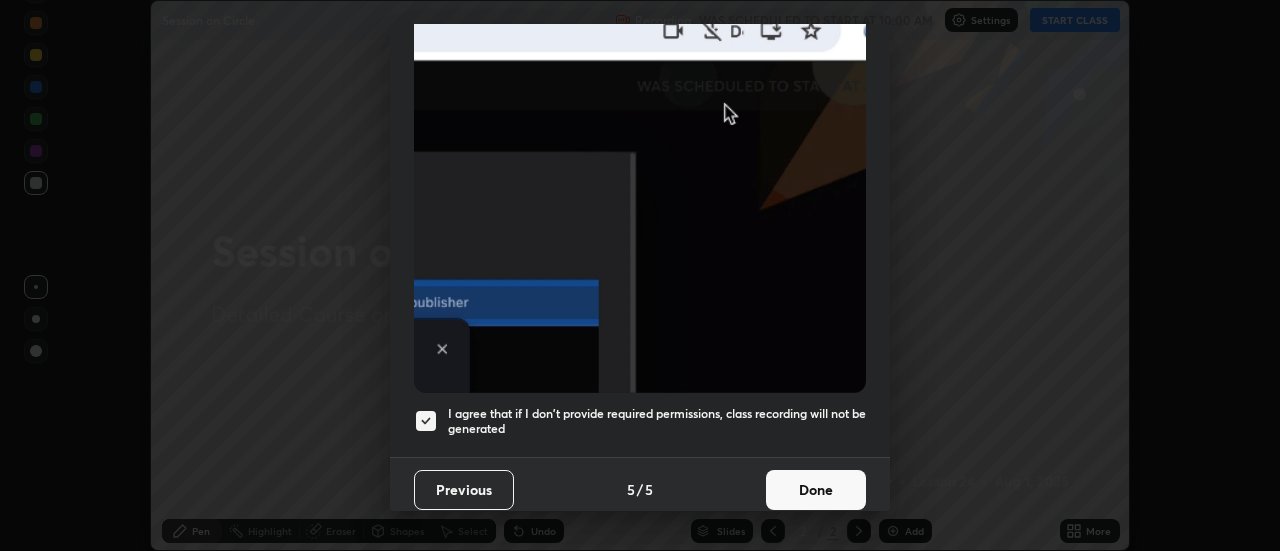 click on "Done" at bounding box center [816, 490] 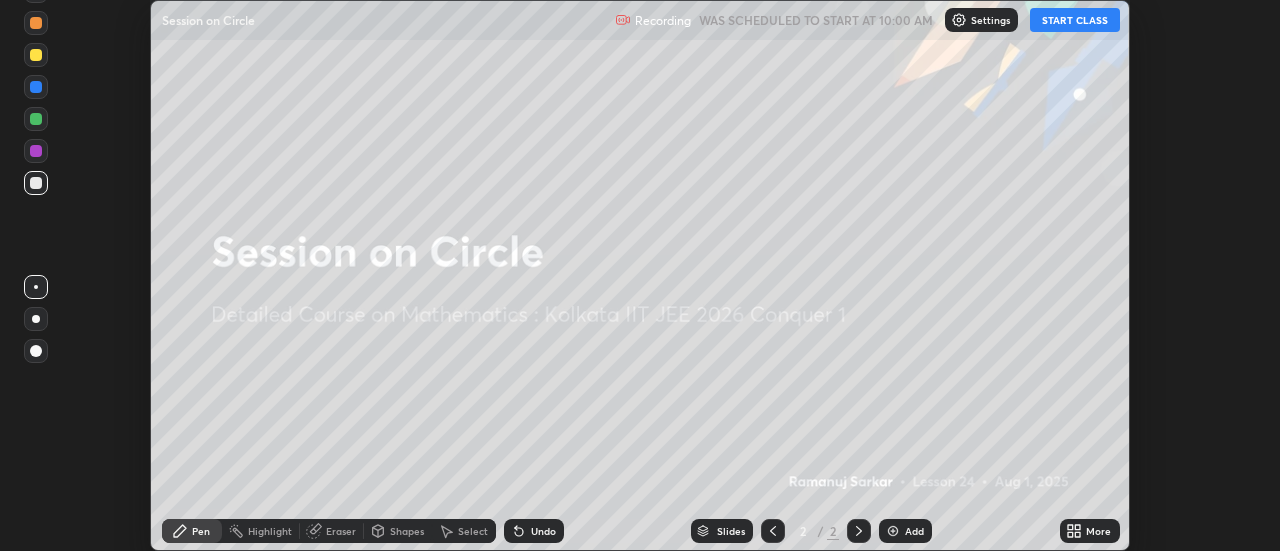 click on "START CLASS" at bounding box center [1075, 20] 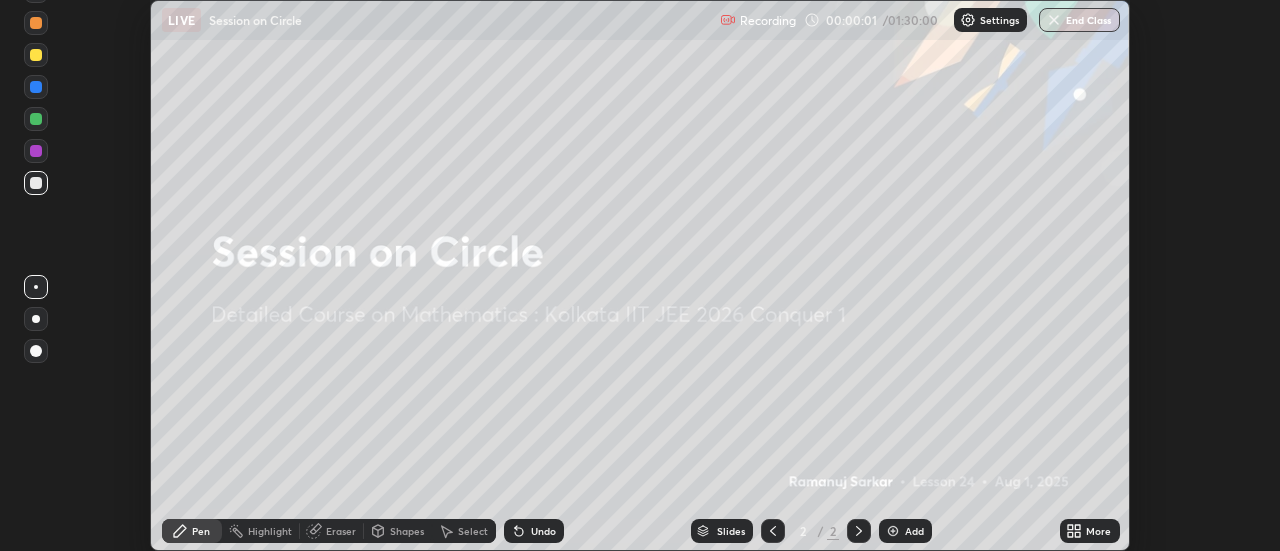 click 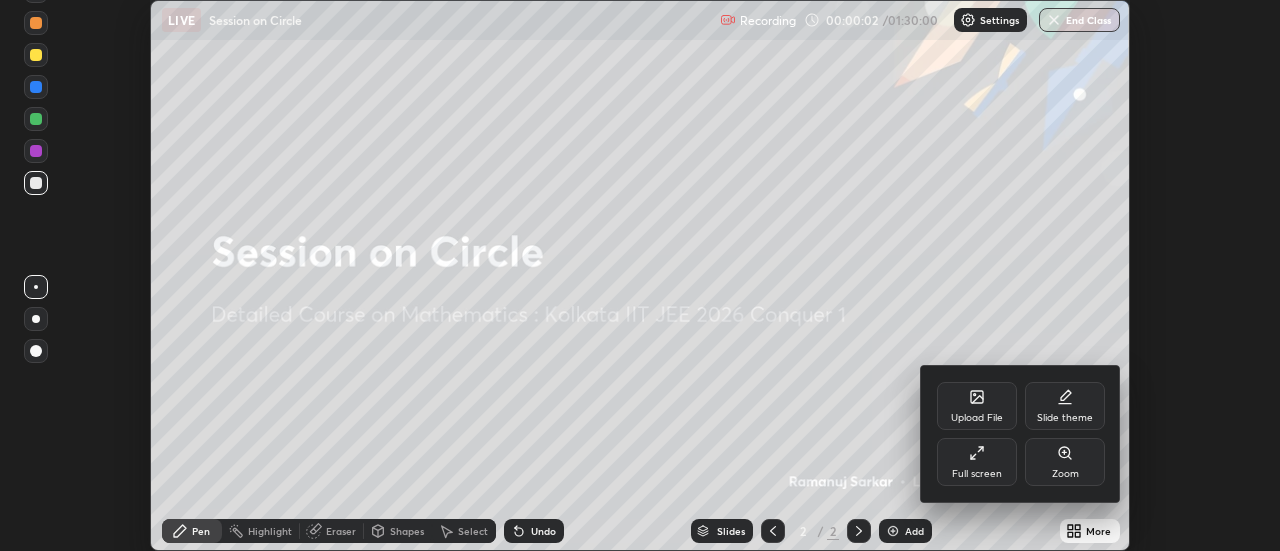 click on "Full screen" at bounding box center (977, 474) 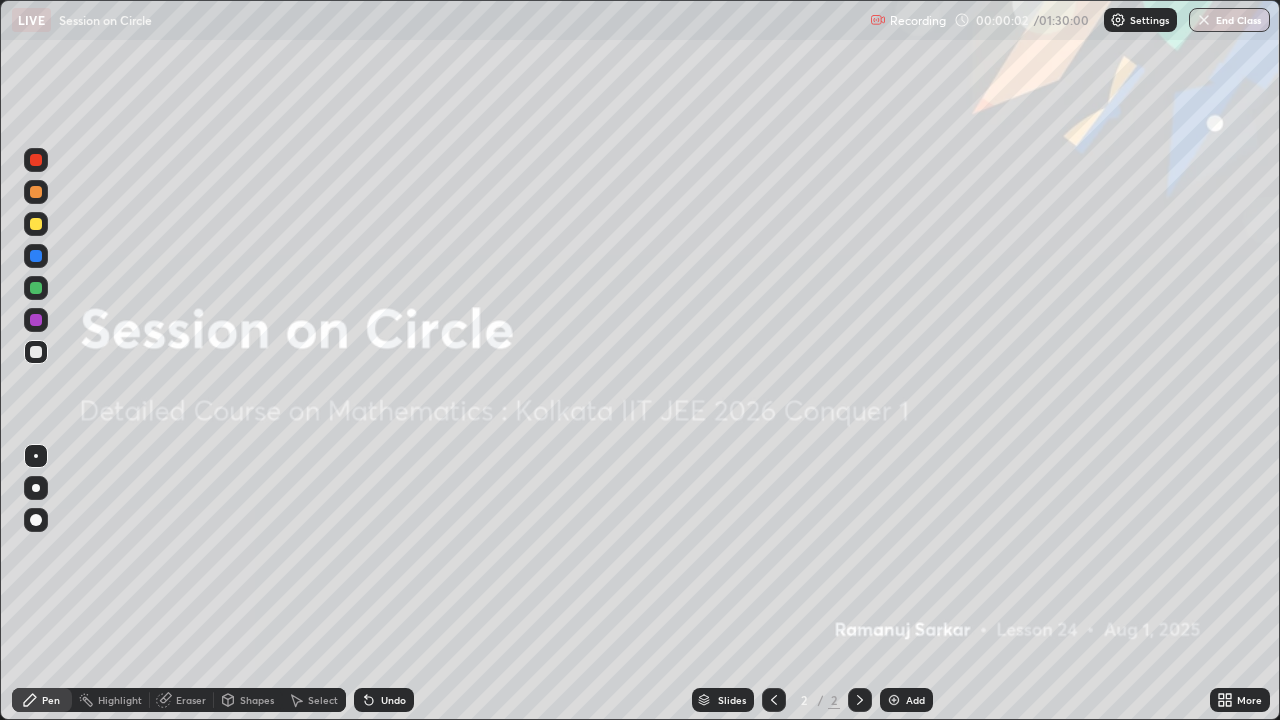 scroll, scrollTop: 99280, scrollLeft: 98720, axis: both 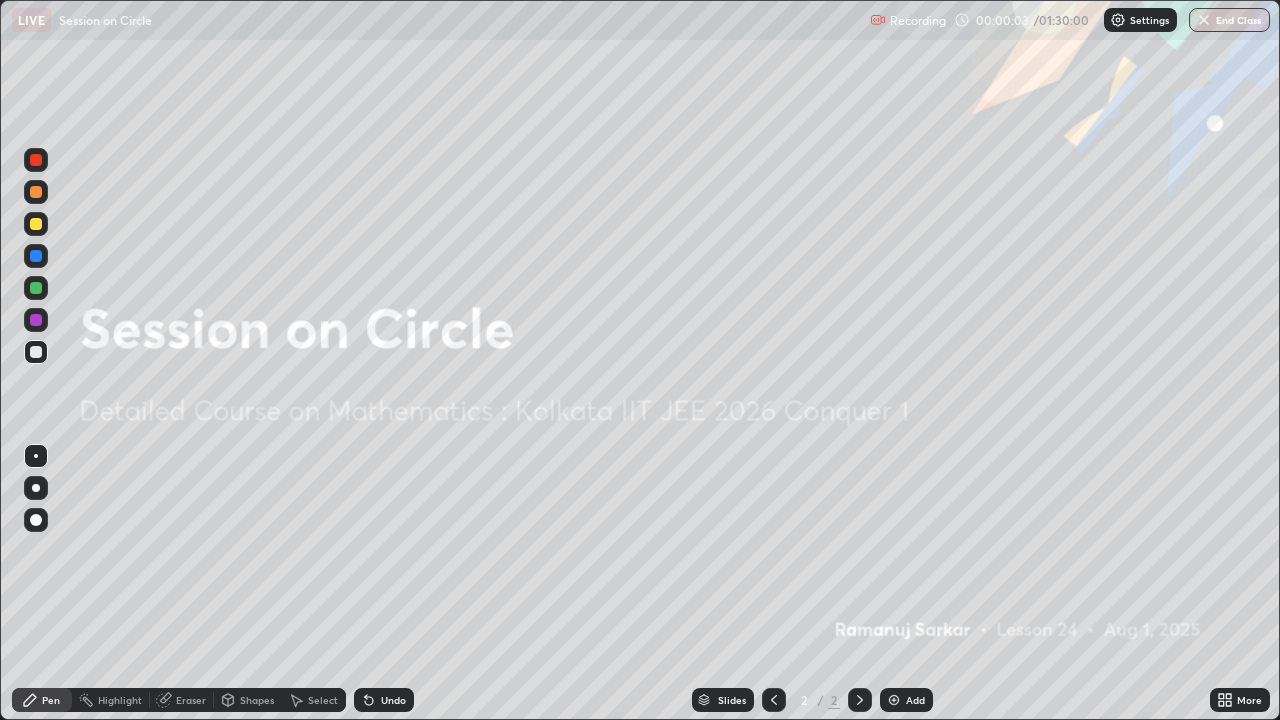 click at bounding box center [894, 700] 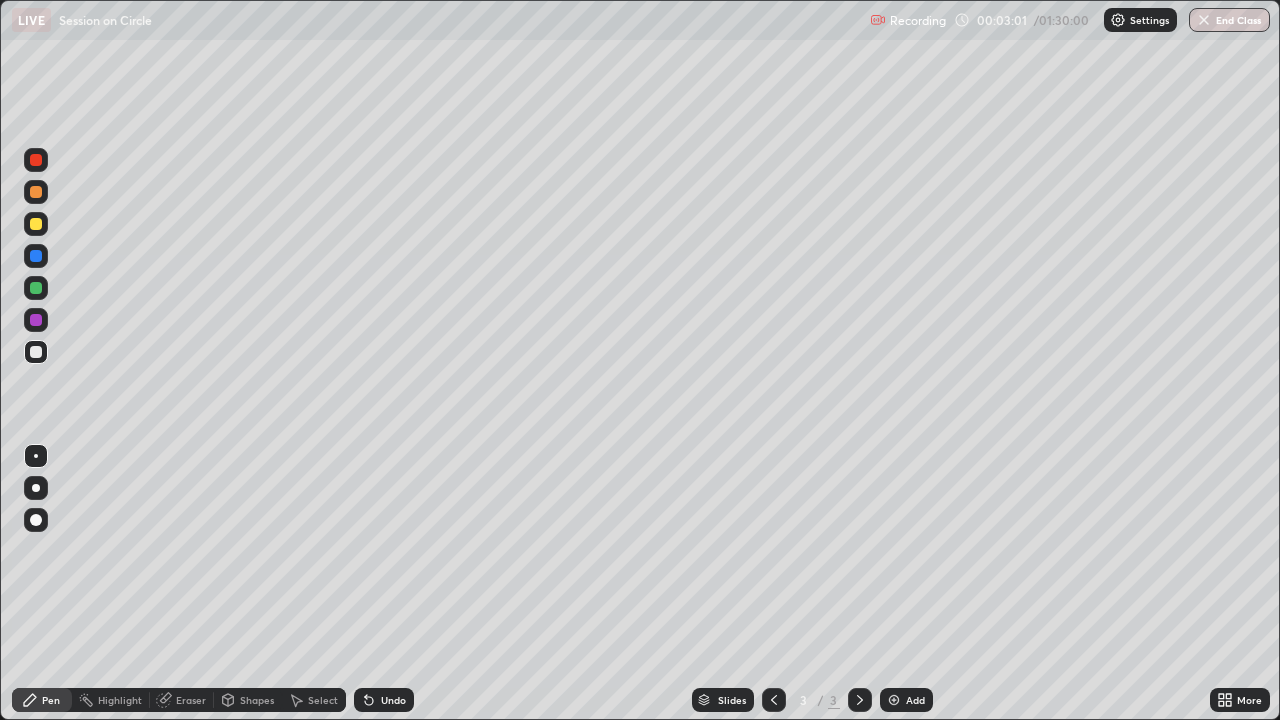 click at bounding box center [36, 488] 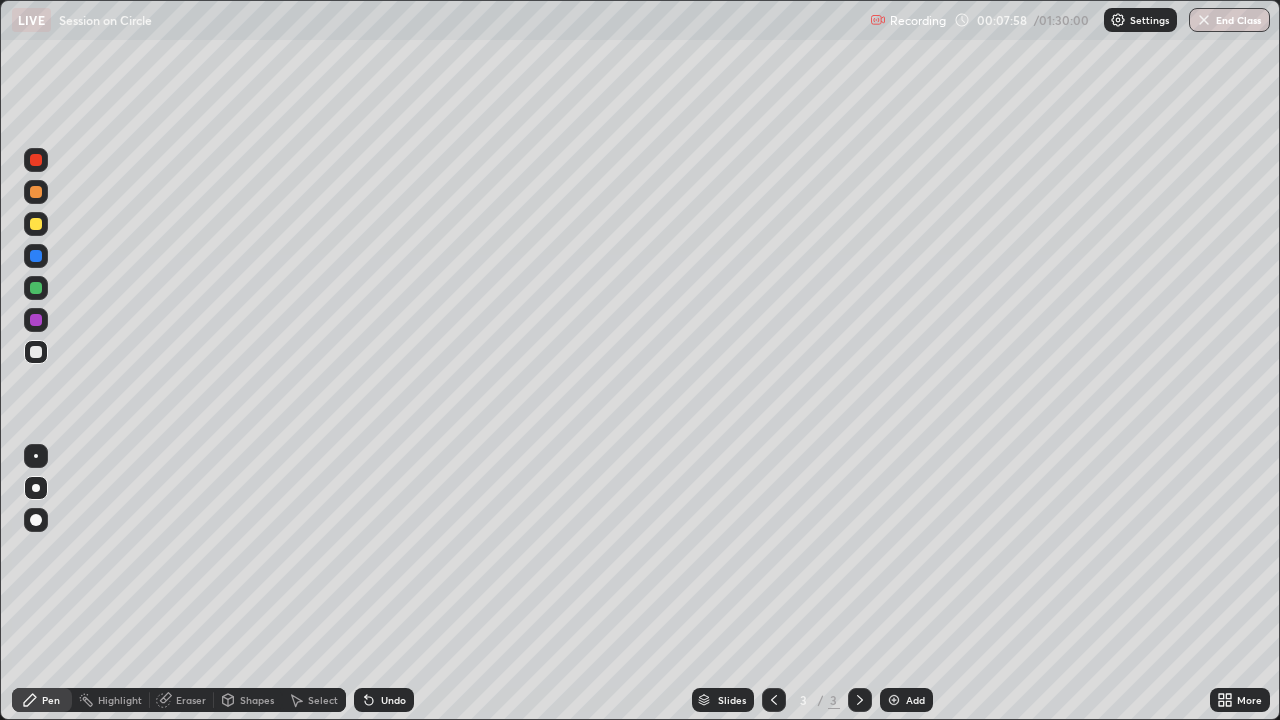 click at bounding box center [36, 288] 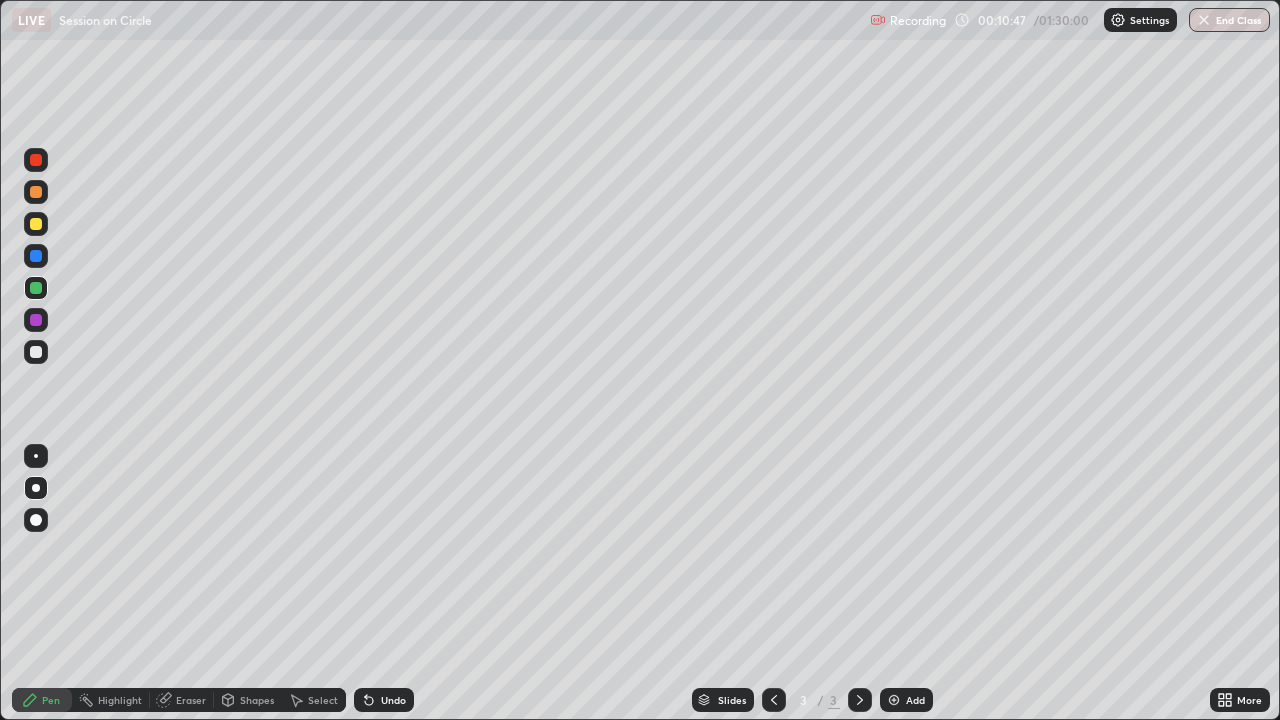 click at bounding box center (894, 700) 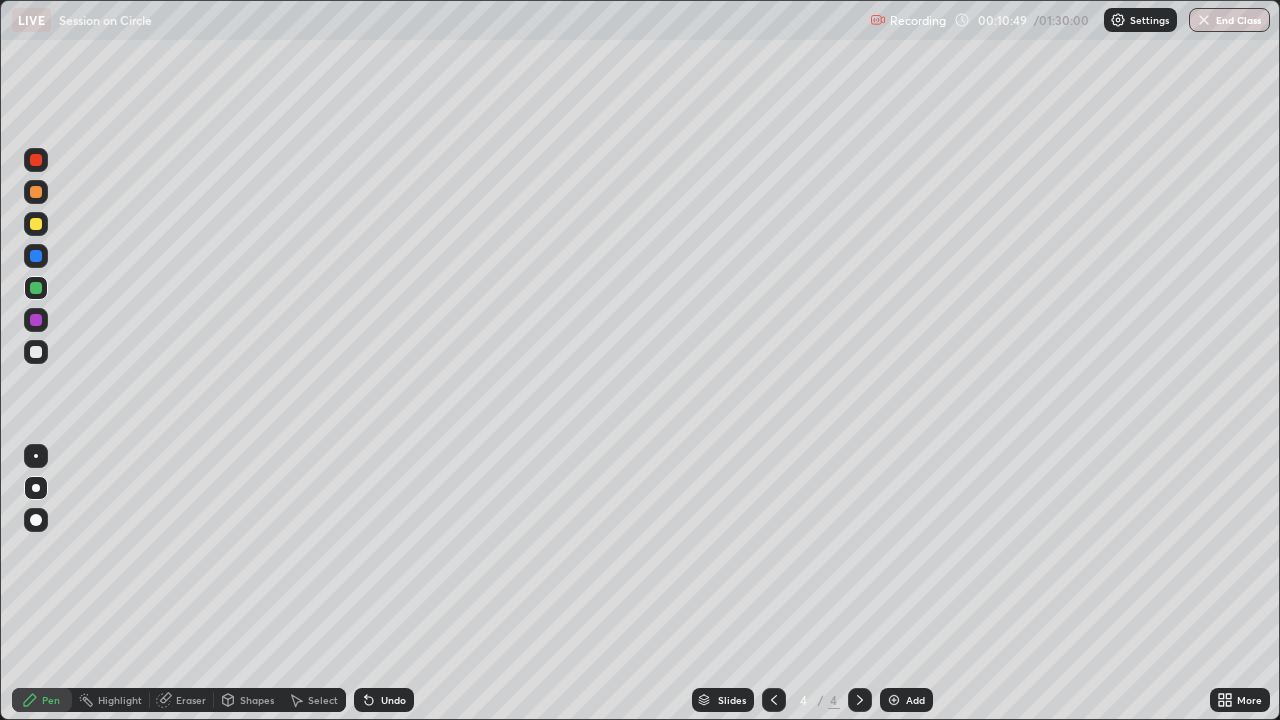 click at bounding box center (36, 224) 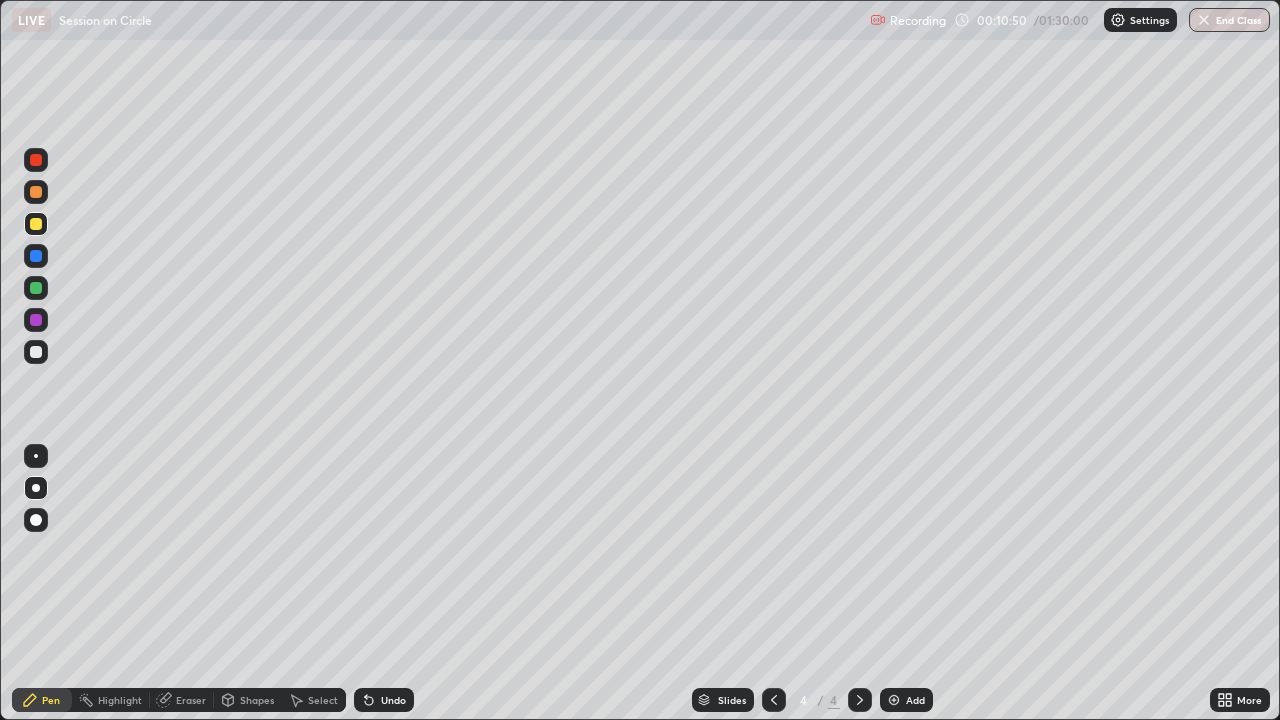 click at bounding box center [36, 192] 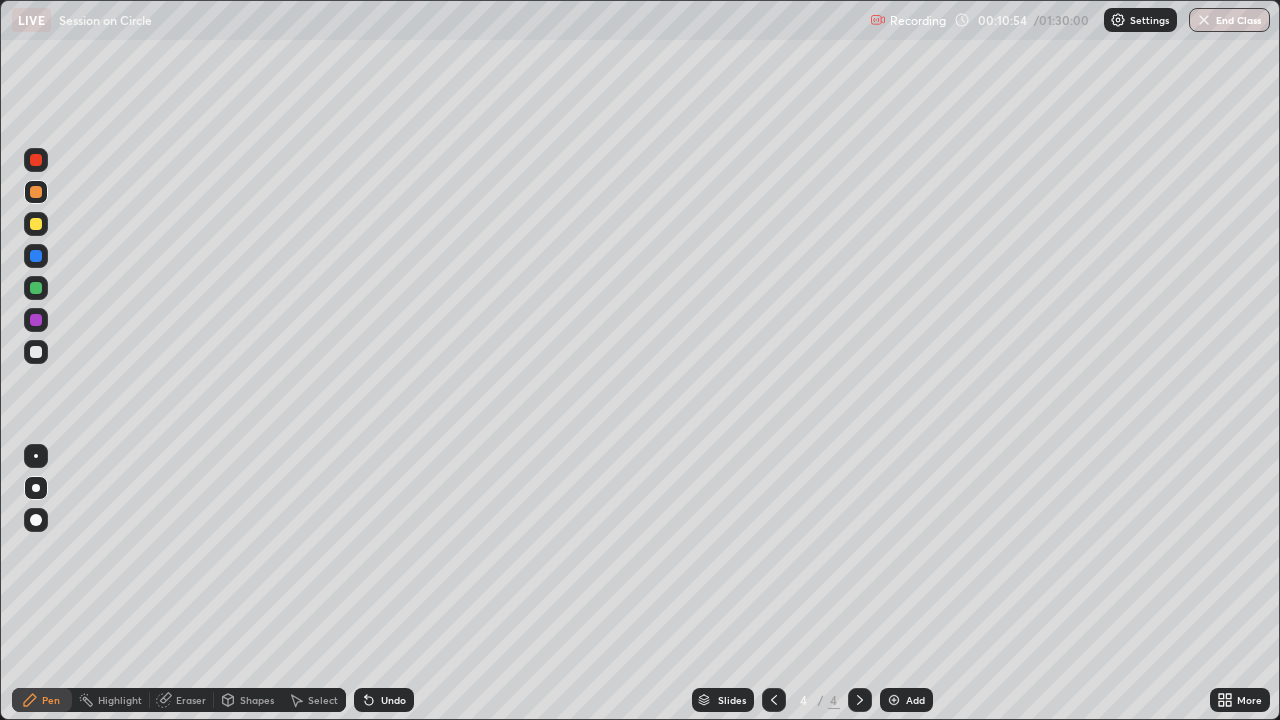 click on "Undo" at bounding box center (384, 700) 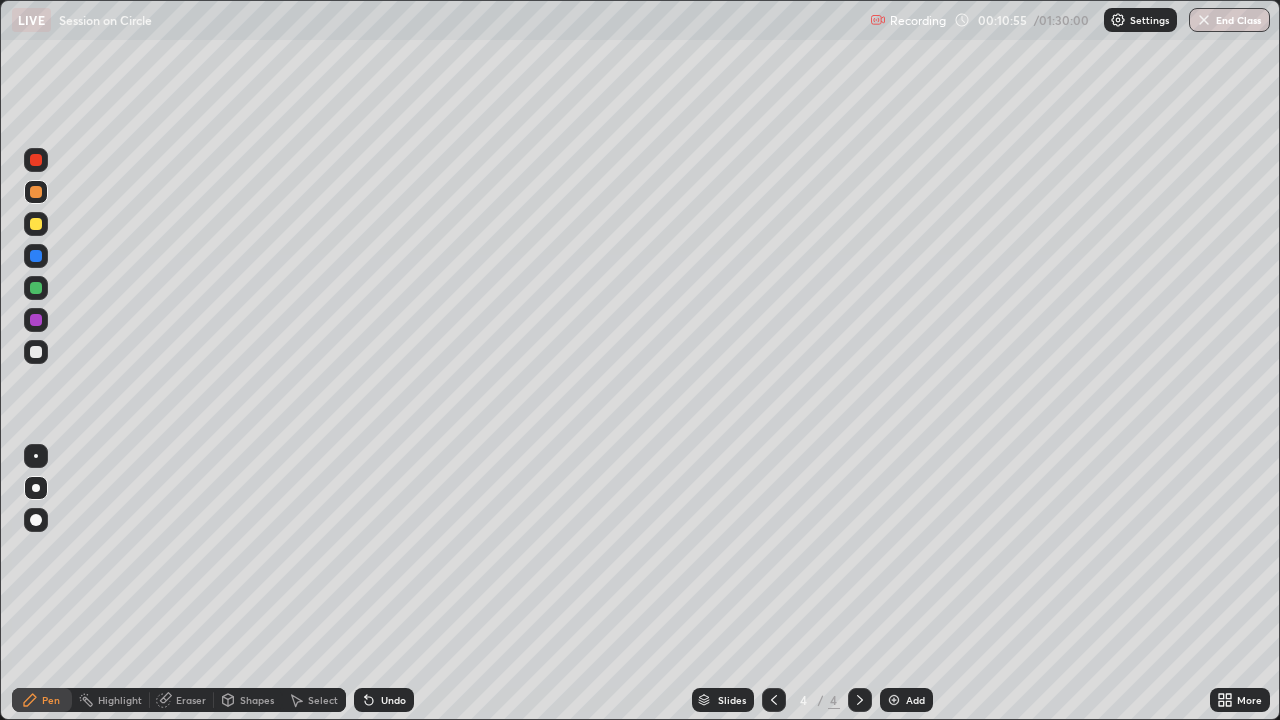 click on "Undo" at bounding box center [393, 700] 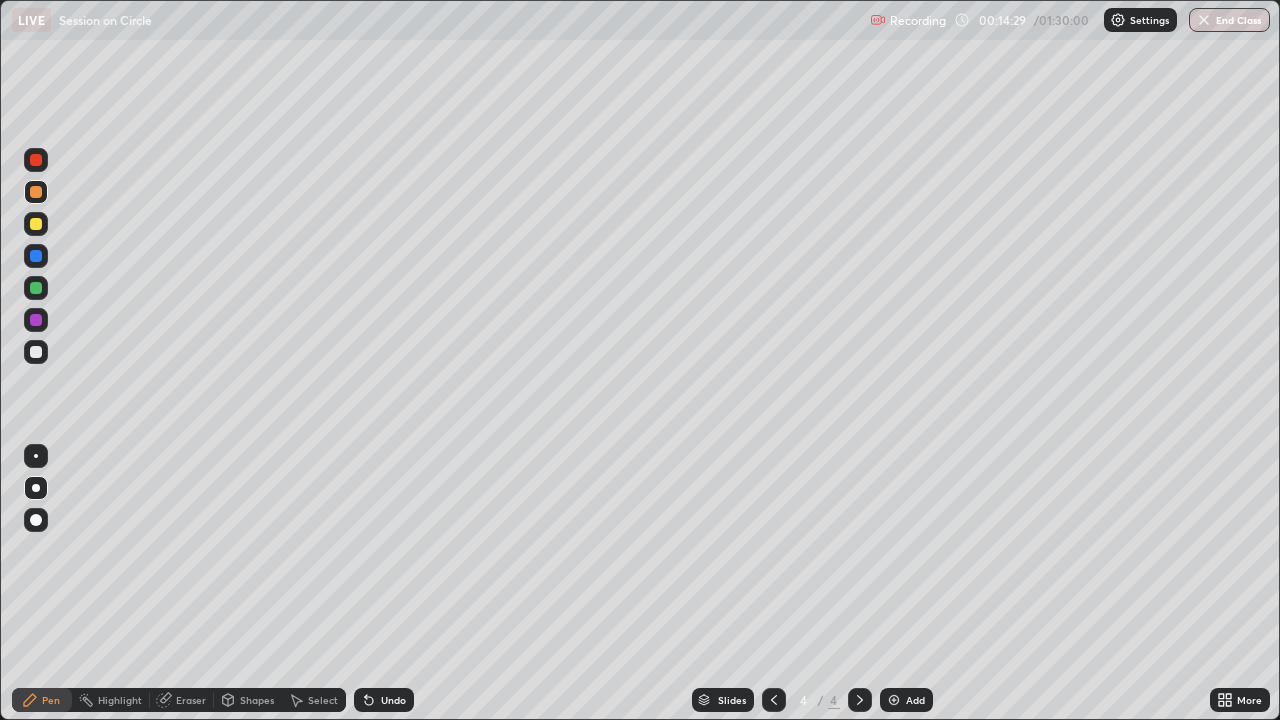 click 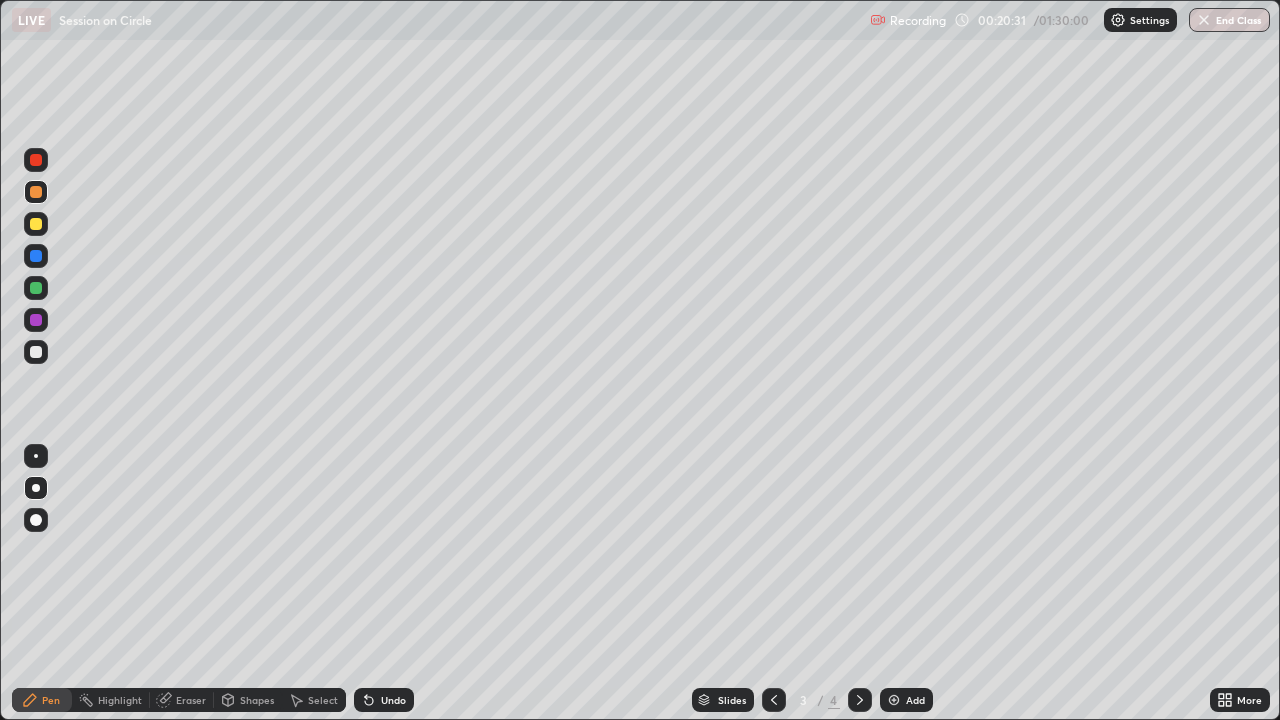 click 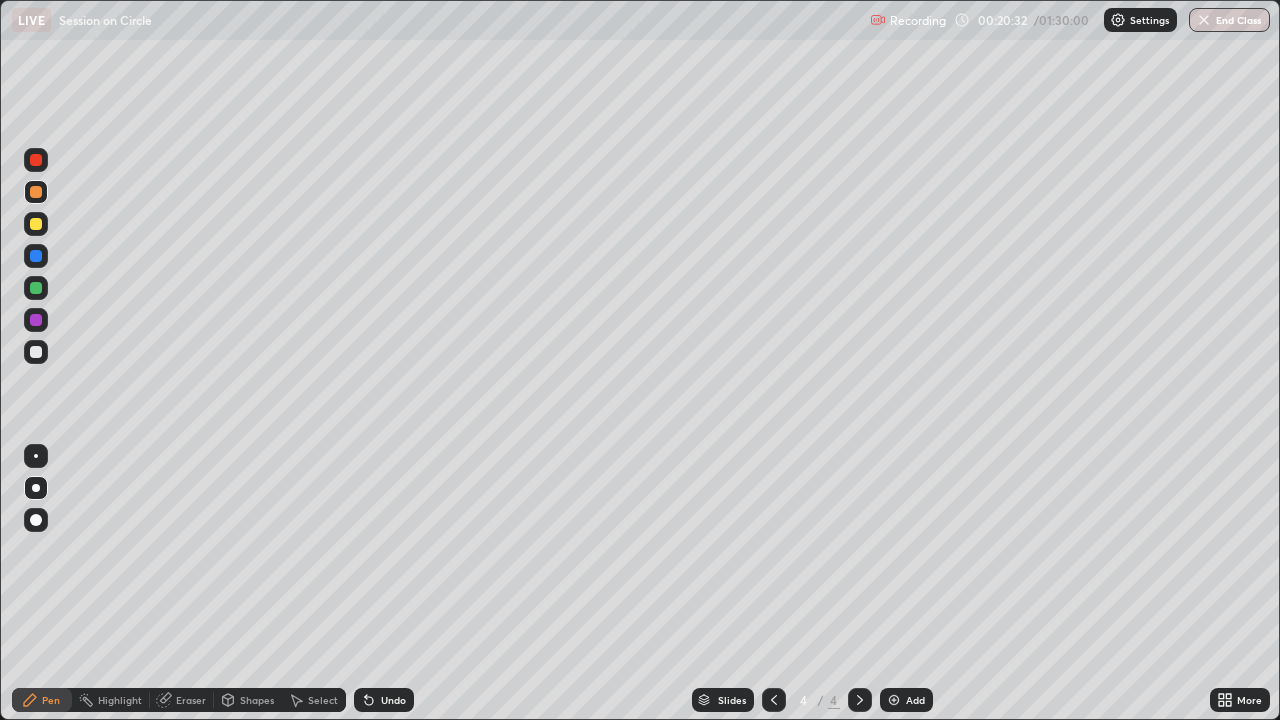 click 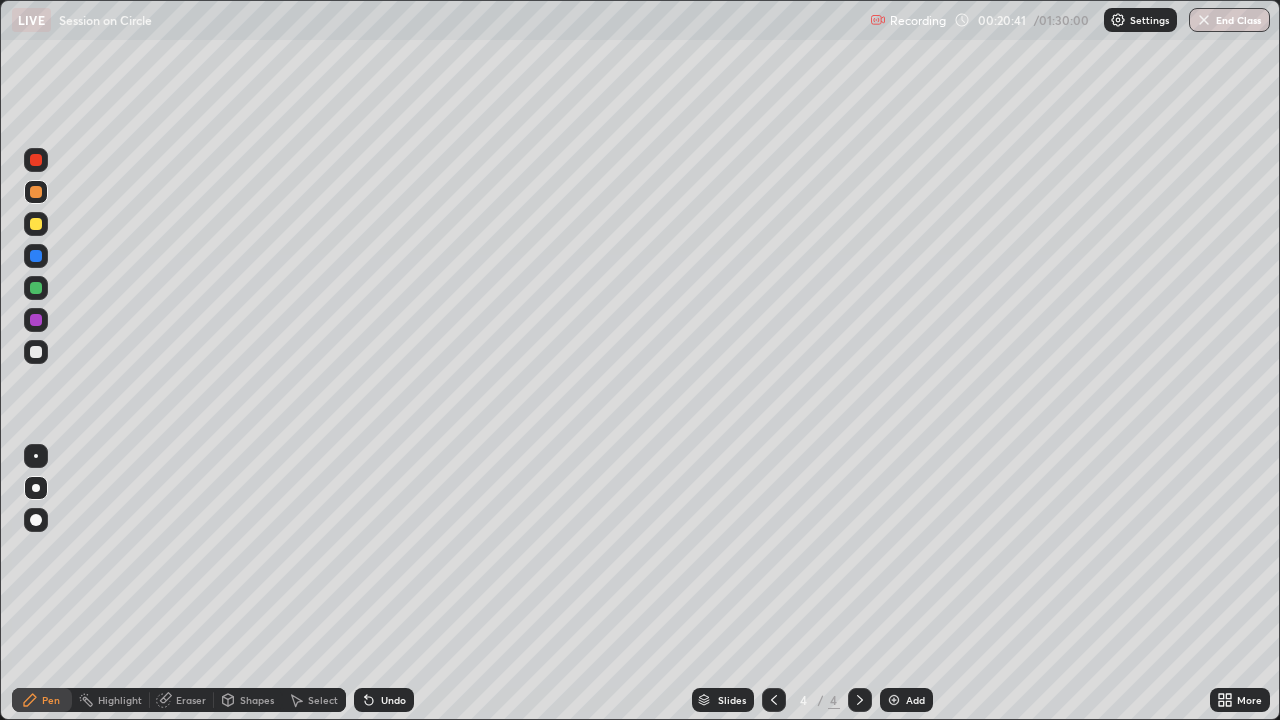 click on "Select" at bounding box center (323, 700) 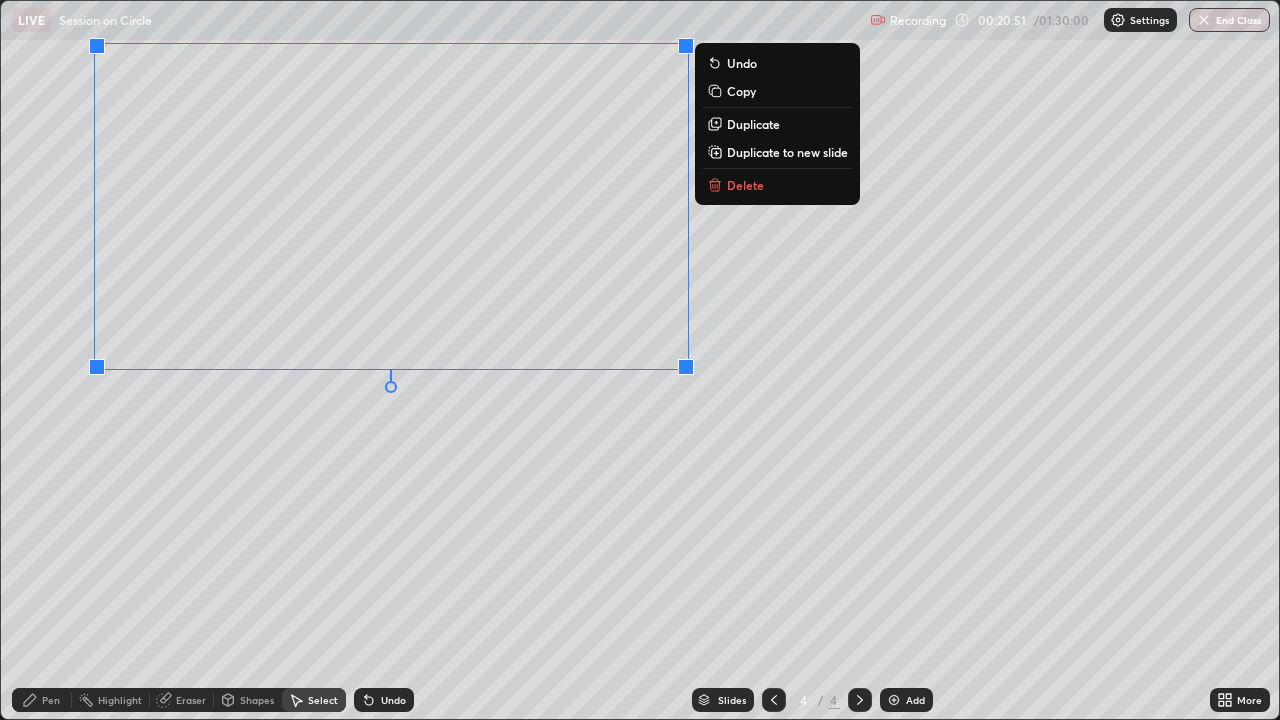 click on "0 ° Undo Copy Duplicate Duplicate to new slide Delete" at bounding box center [640, 360] 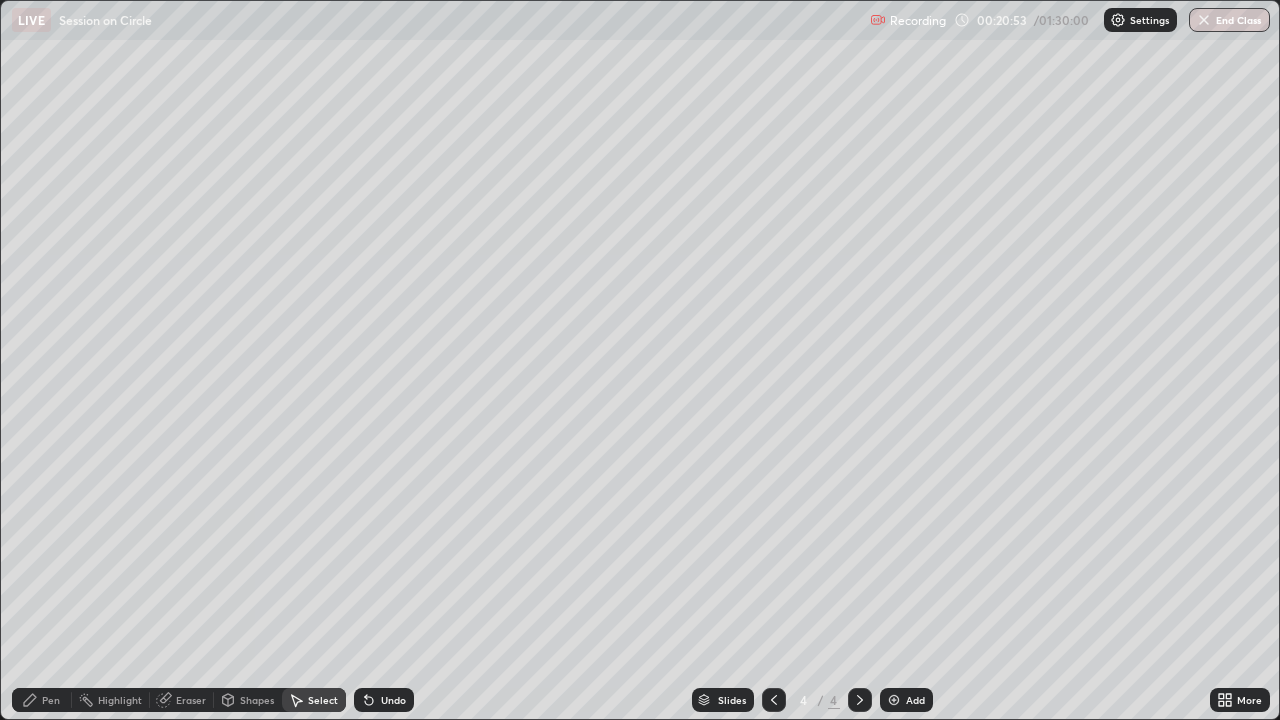 click on "Pen" at bounding box center [51, 700] 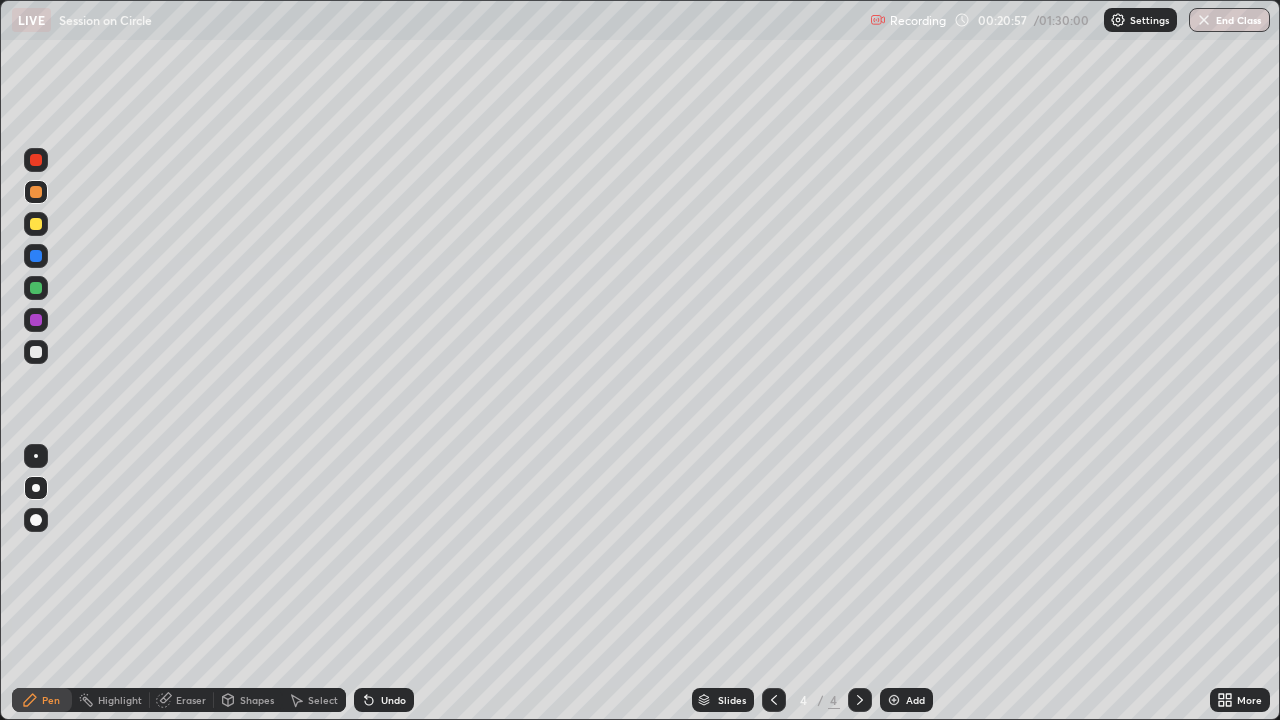 click at bounding box center [36, 288] 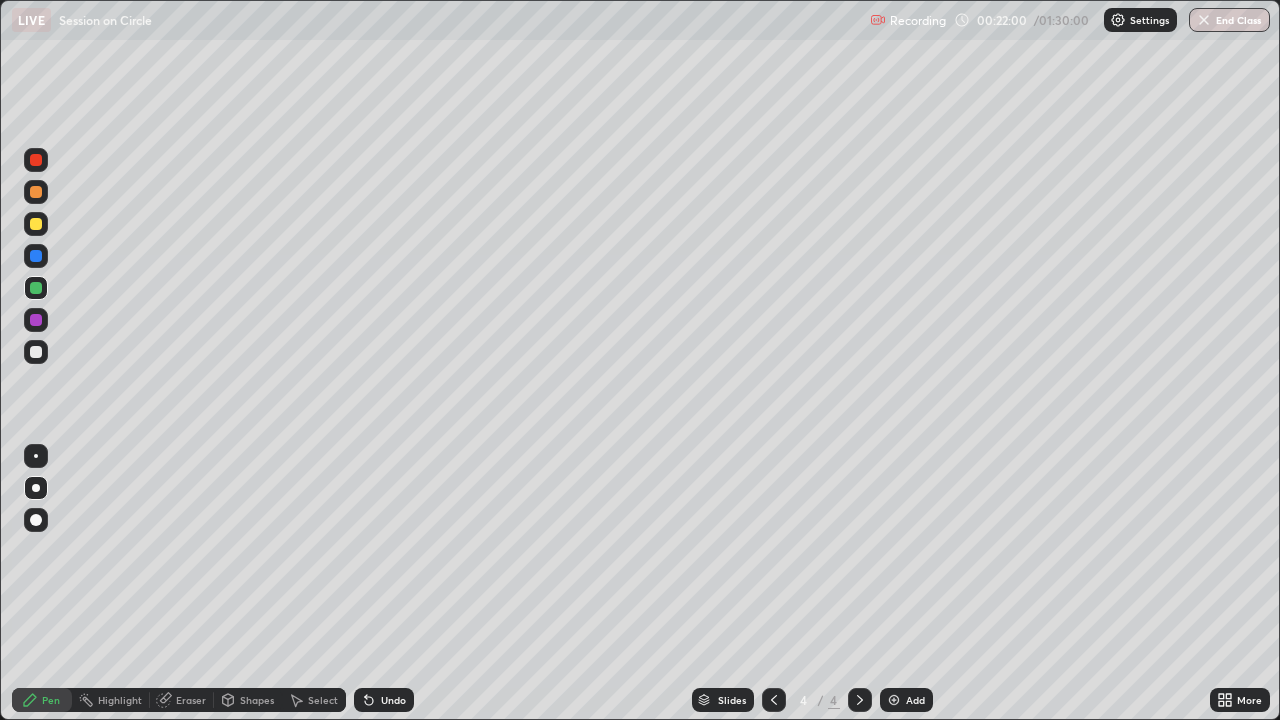 click 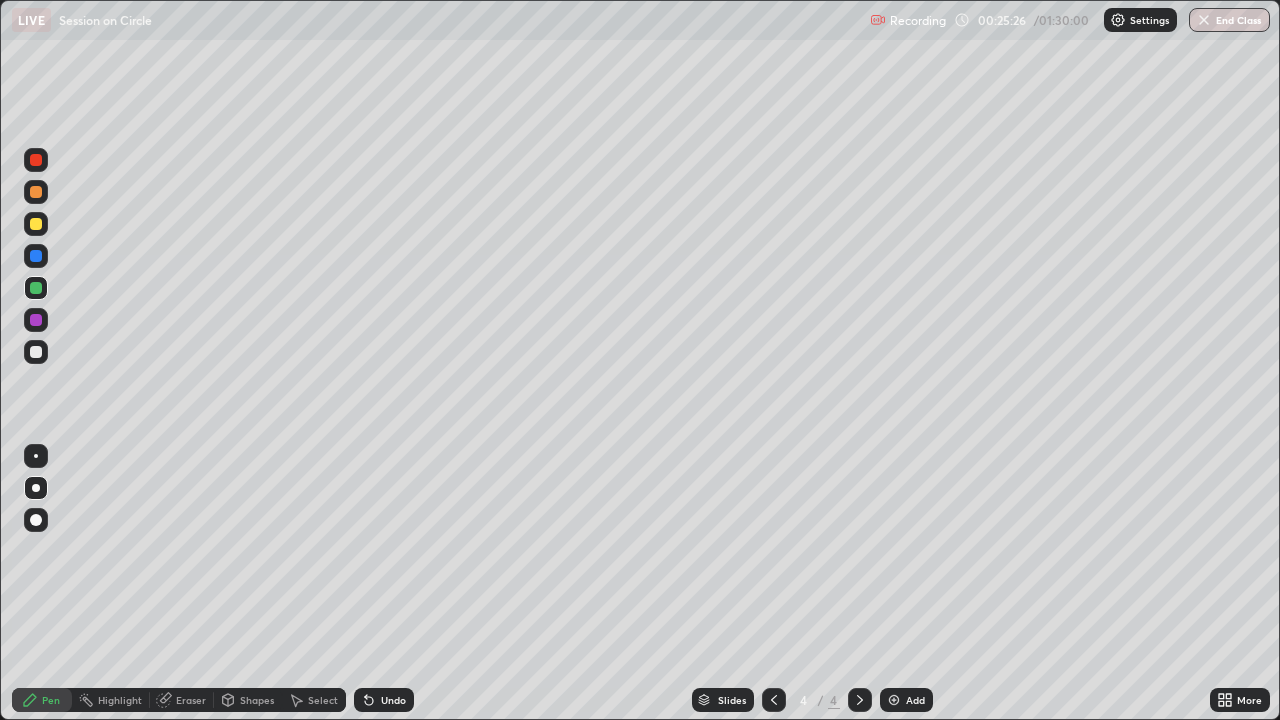 click at bounding box center (36, 224) 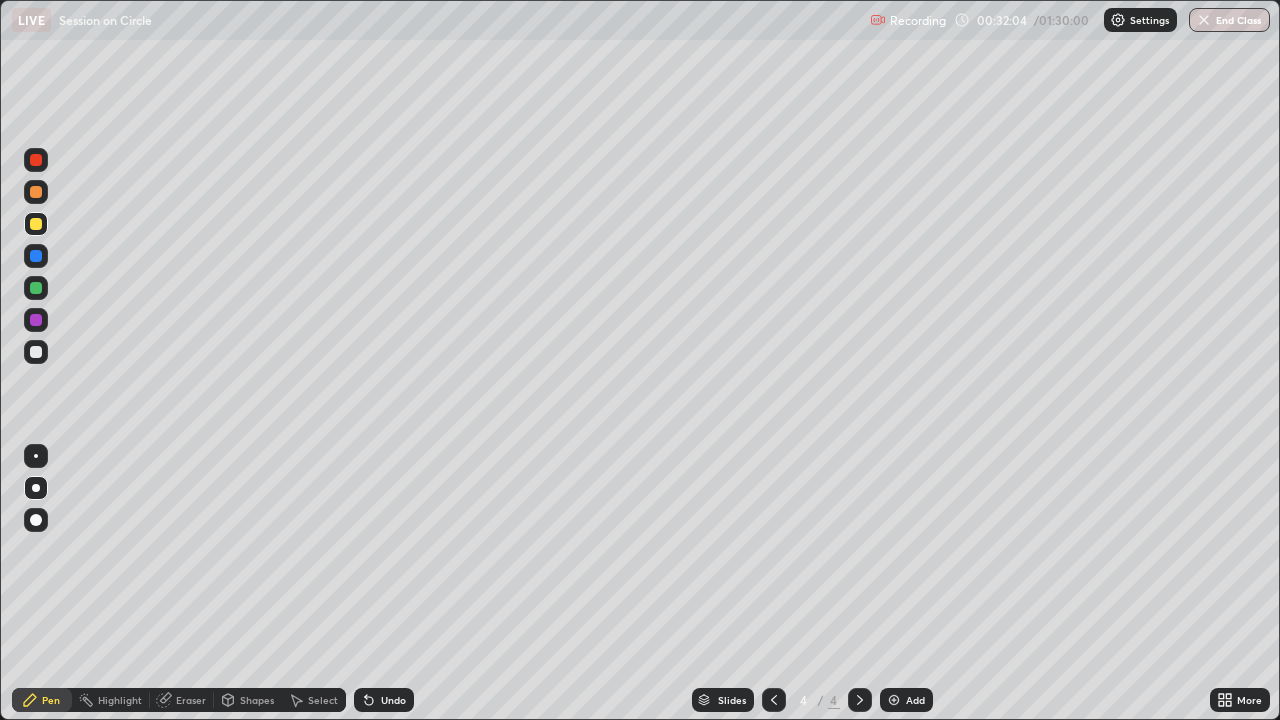 click at bounding box center (894, 700) 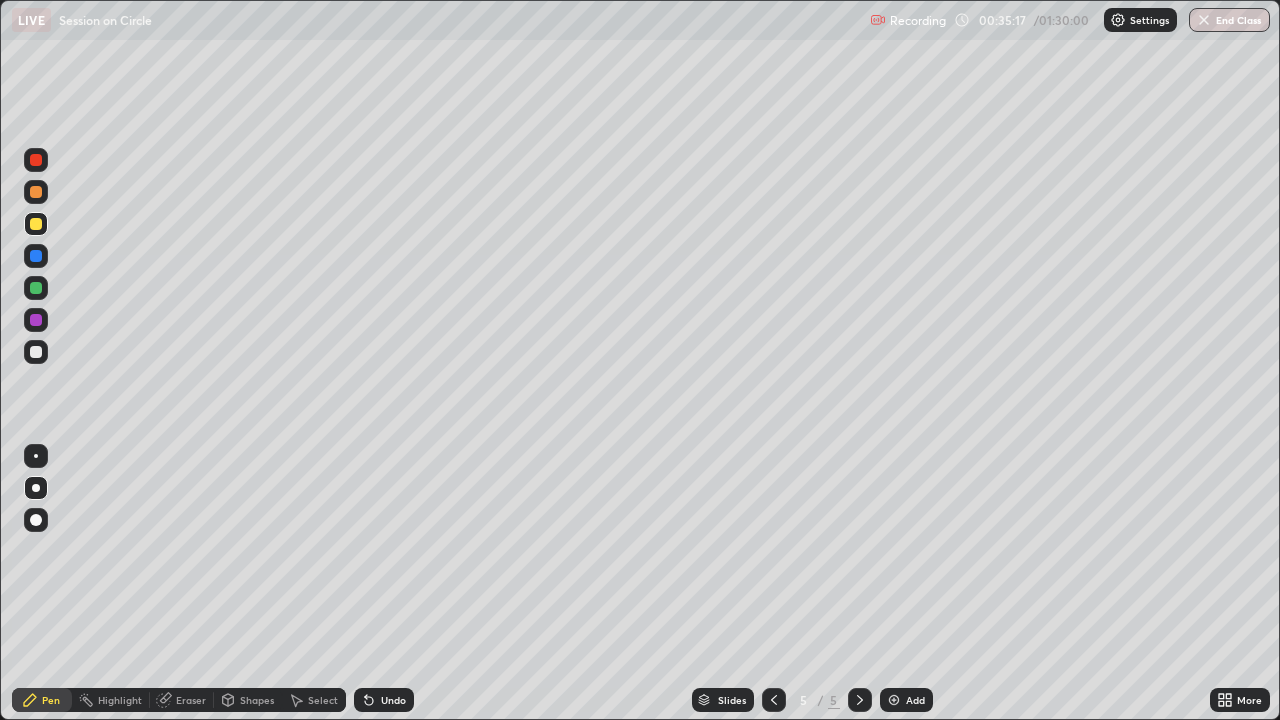 click at bounding box center (36, 288) 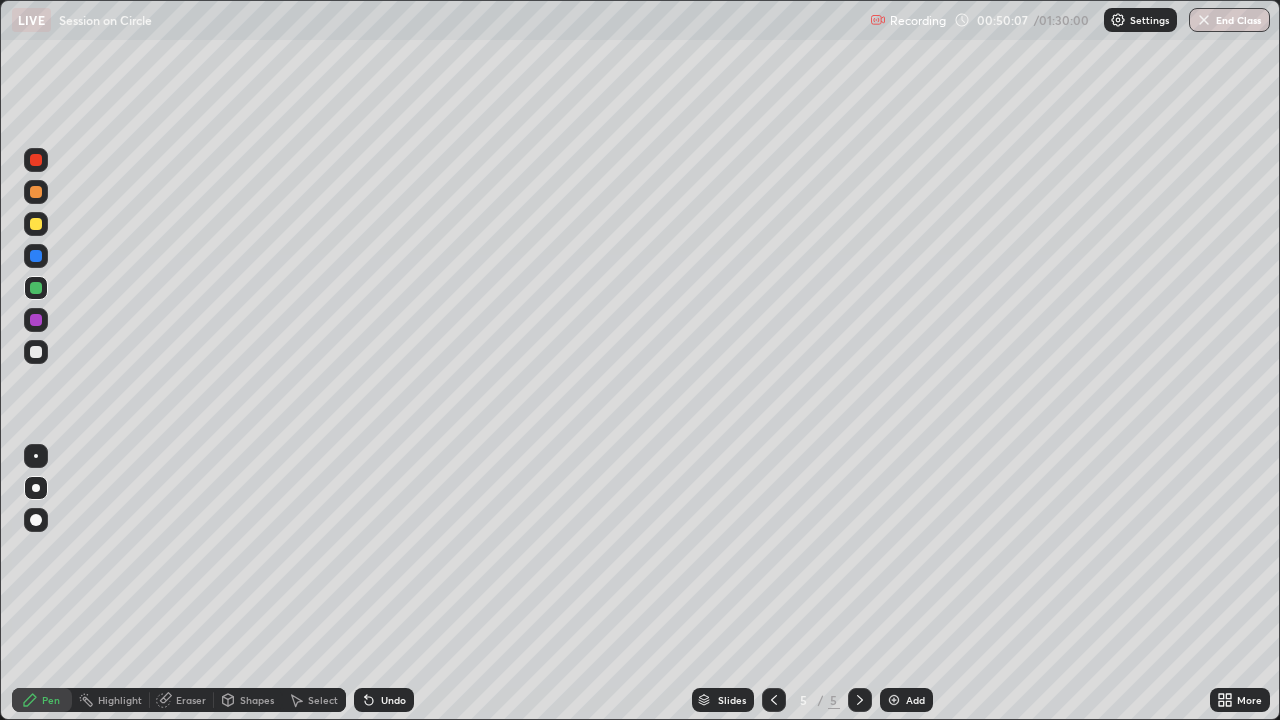 click on "Add" at bounding box center (915, 700) 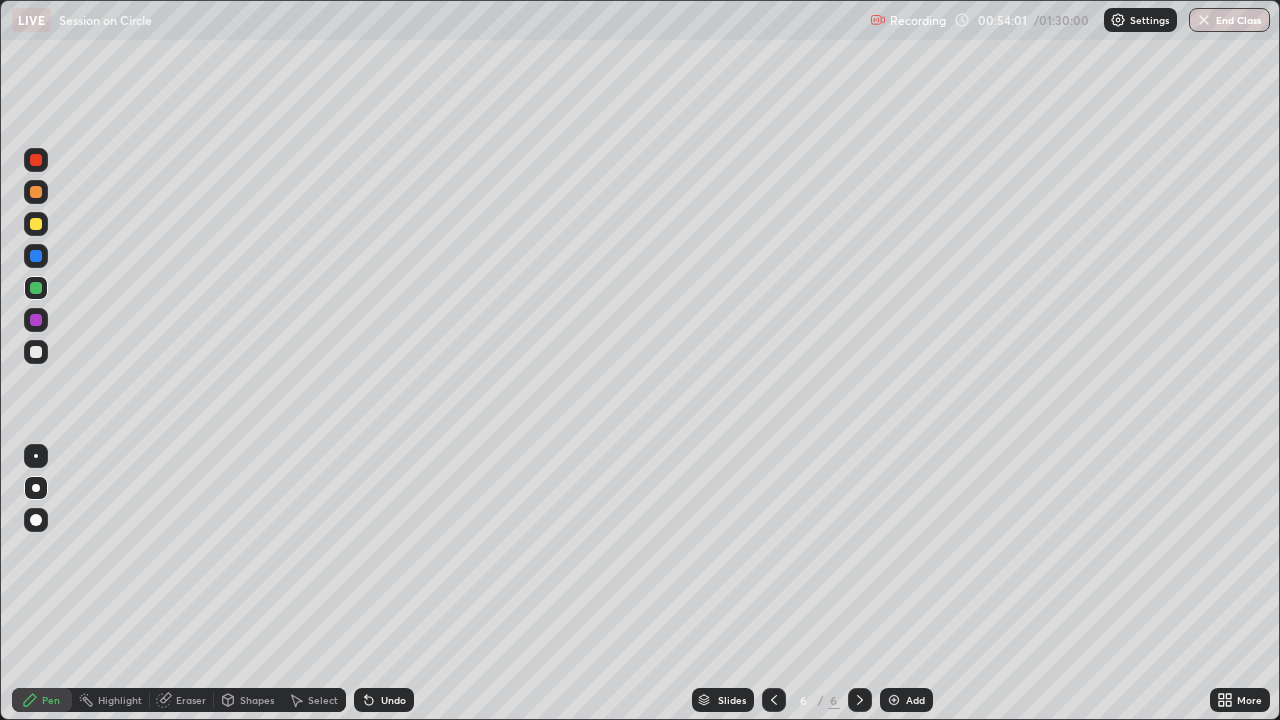 click at bounding box center [36, 192] 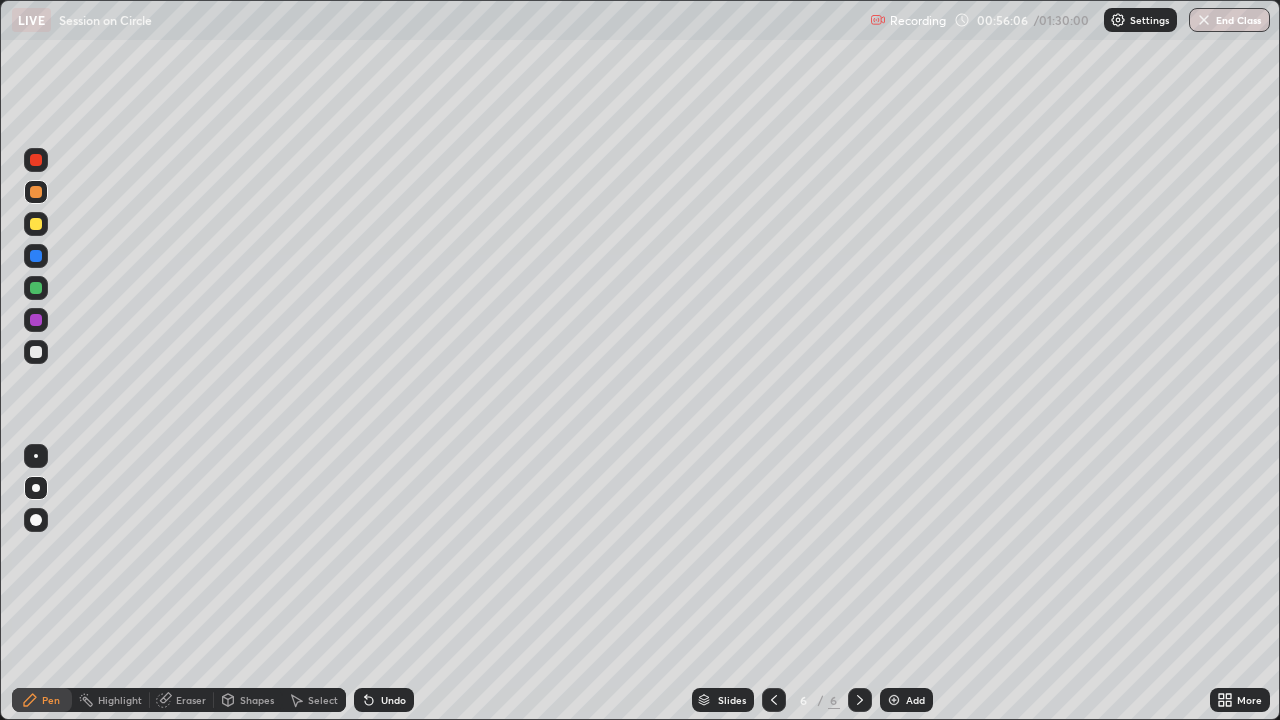 click at bounding box center (36, 224) 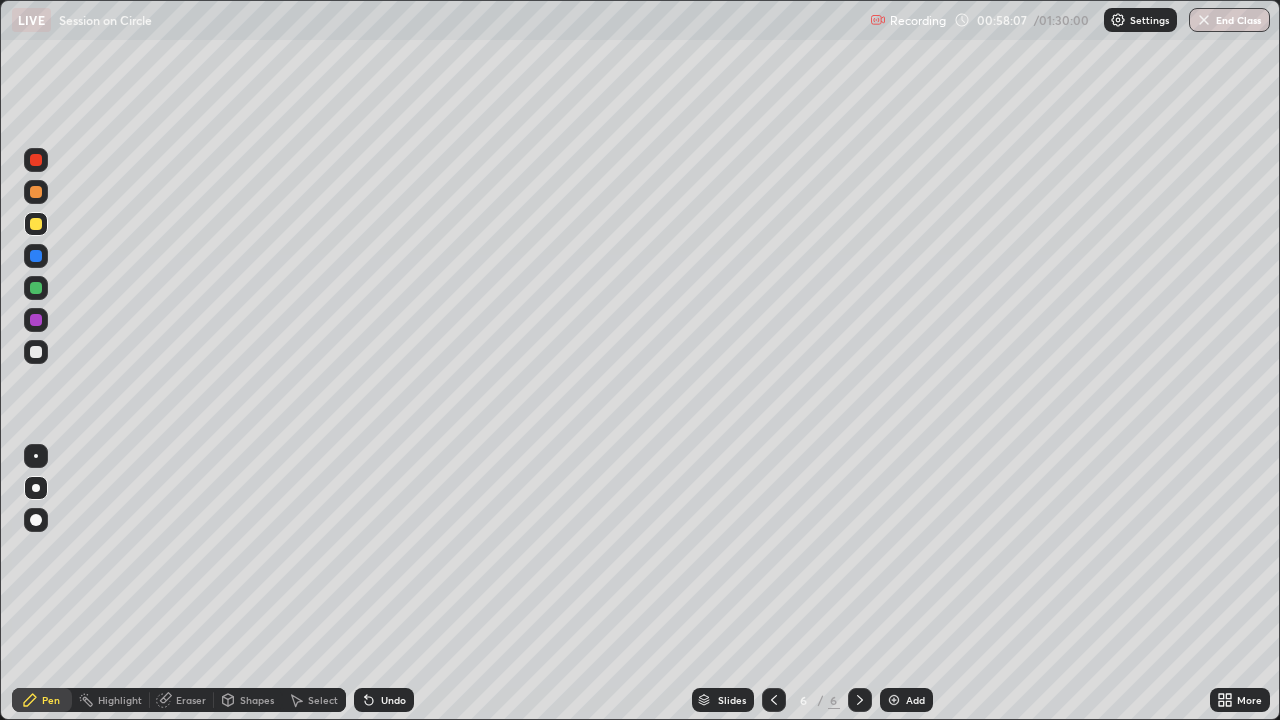 click at bounding box center [36, 320] 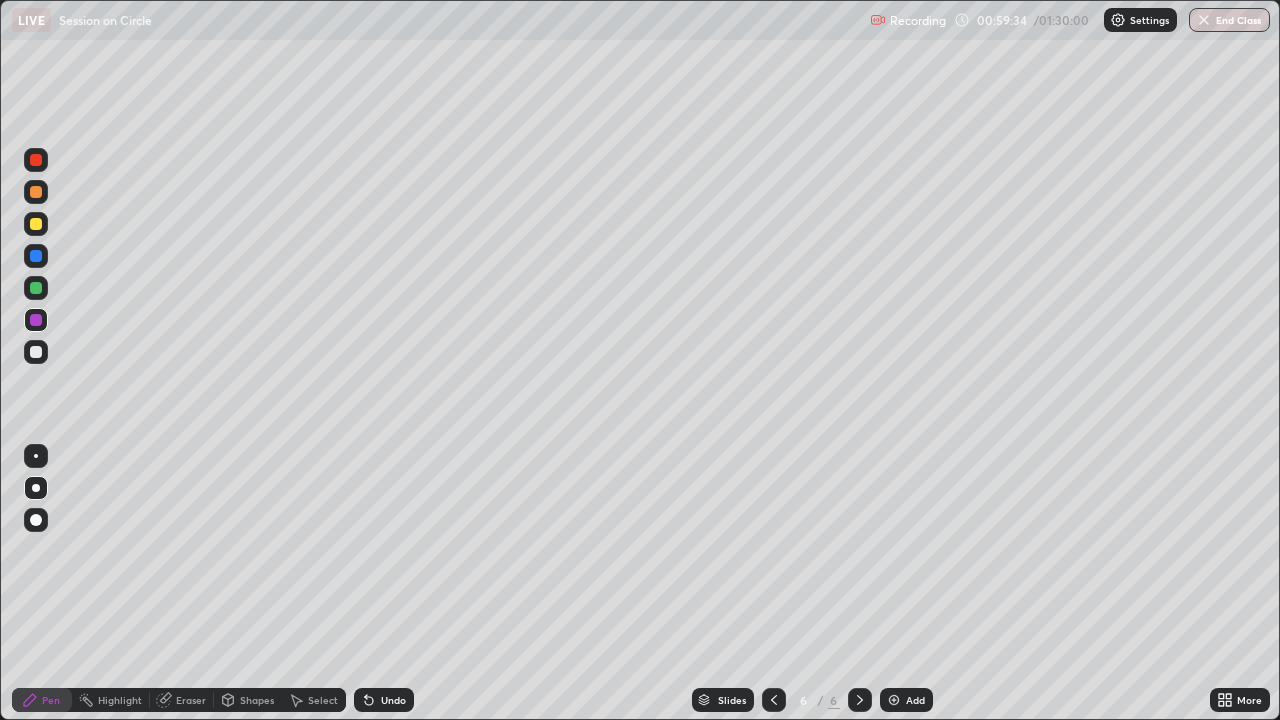 click on "Select" at bounding box center [323, 700] 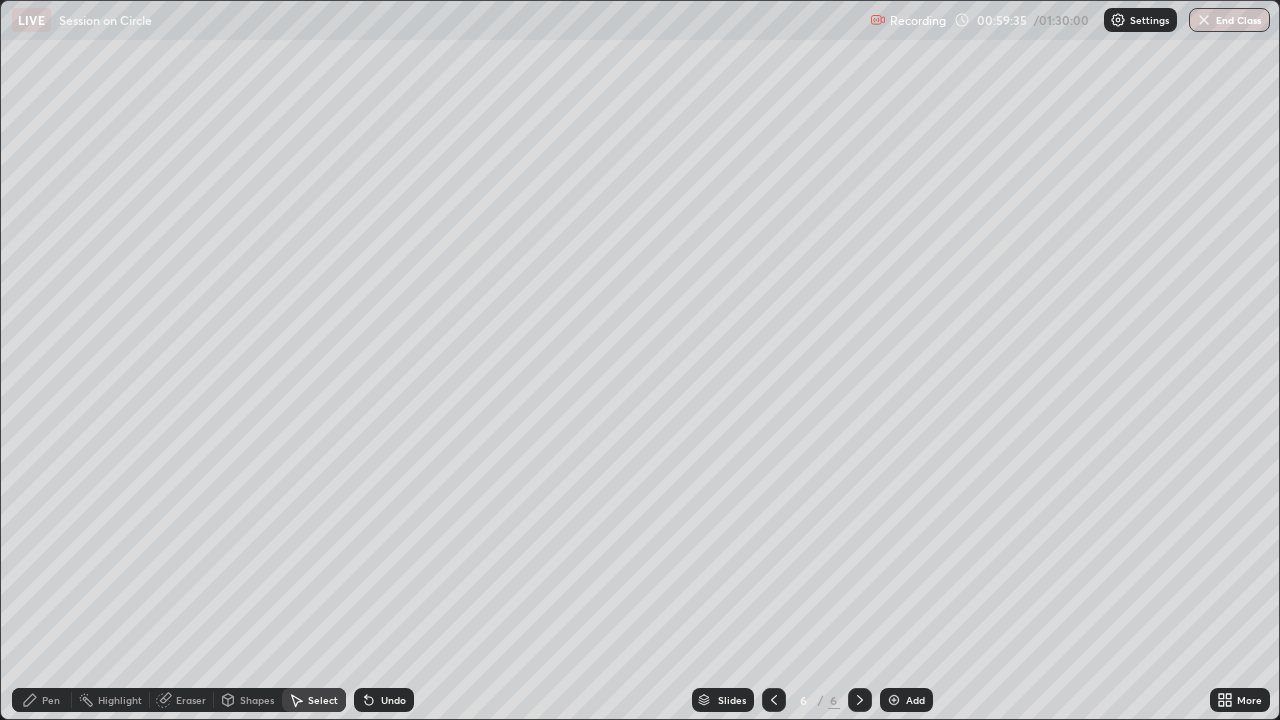 click 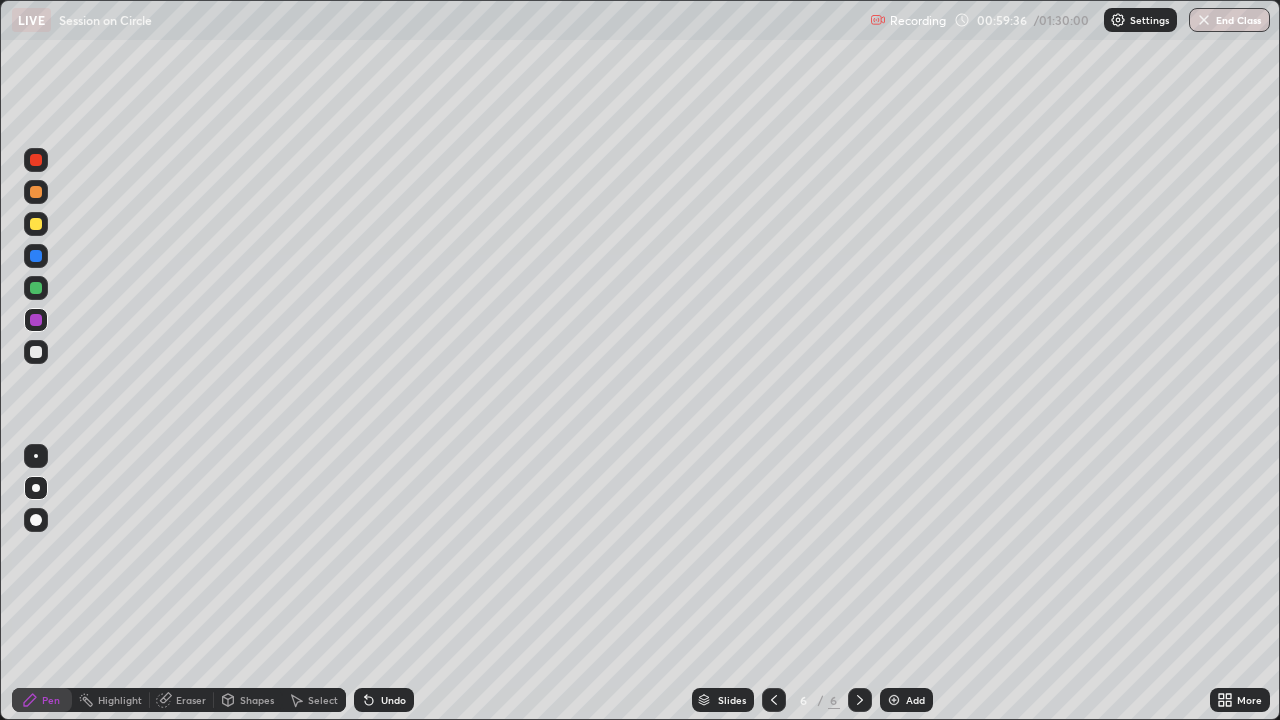 click on "Highlight" at bounding box center [120, 700] 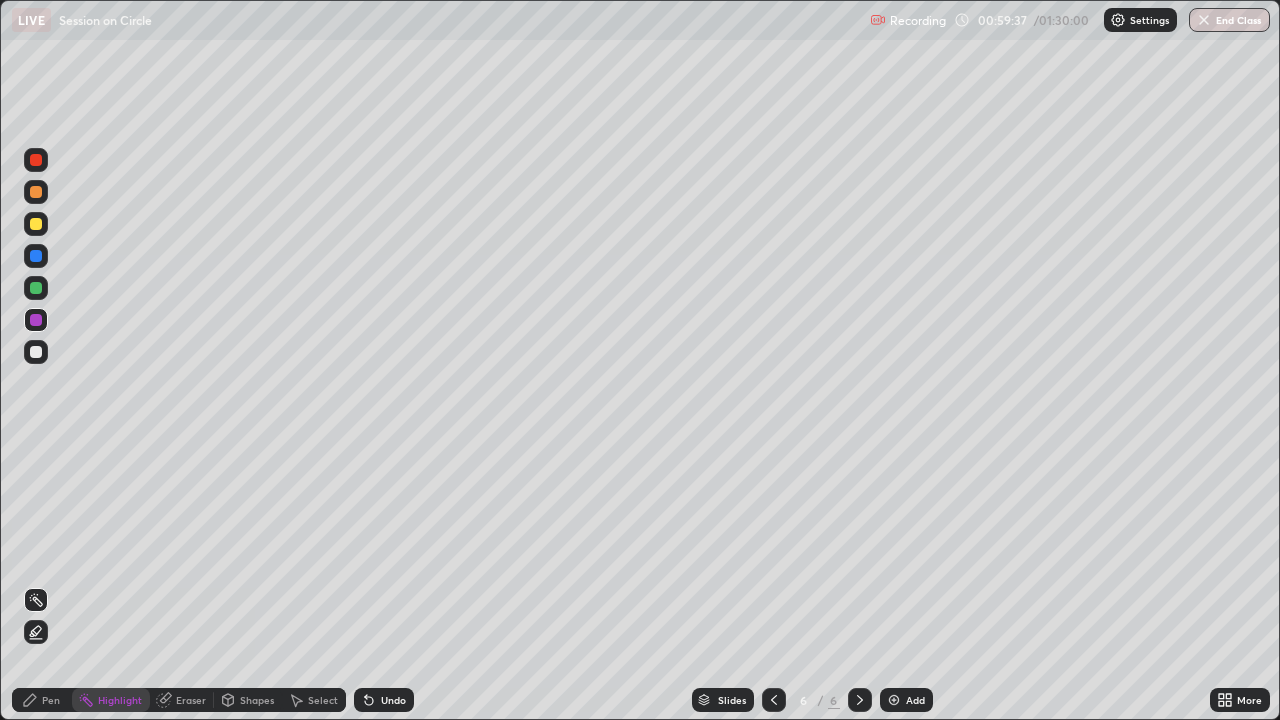 click on "Pen" at bounding box center [51, 700] 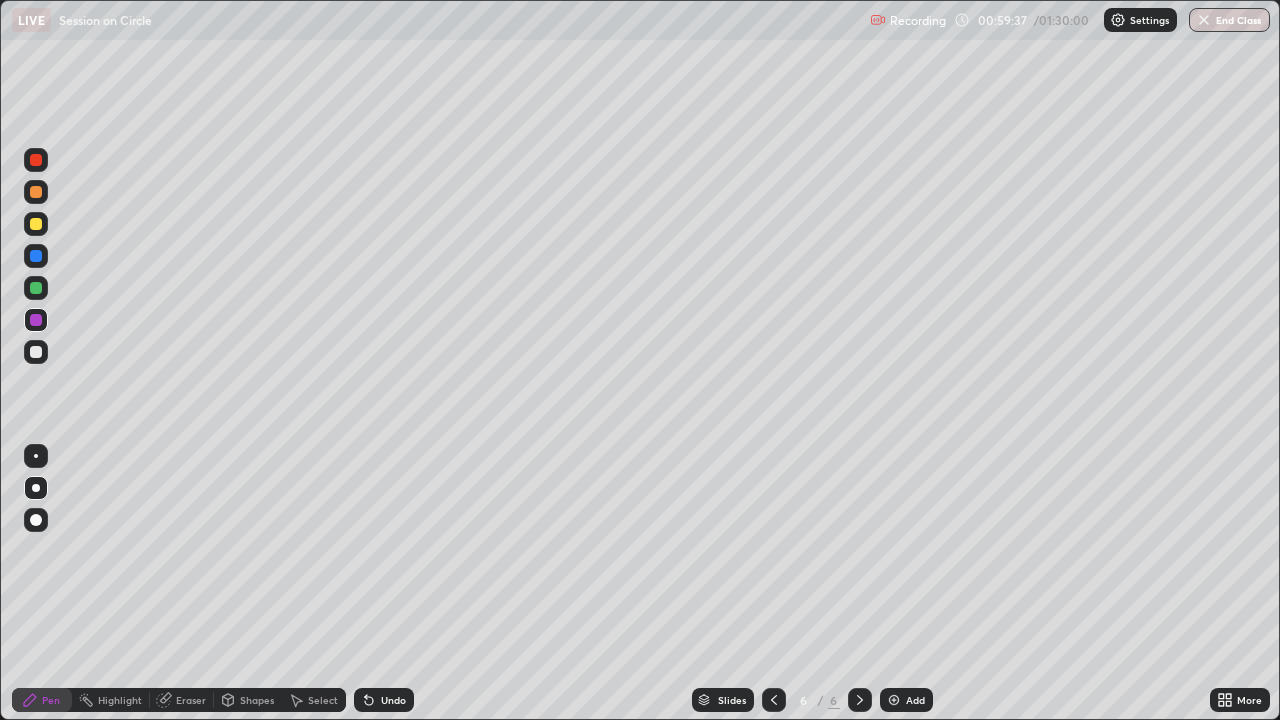 click on "Eraser" at bounding box center (191, 700) 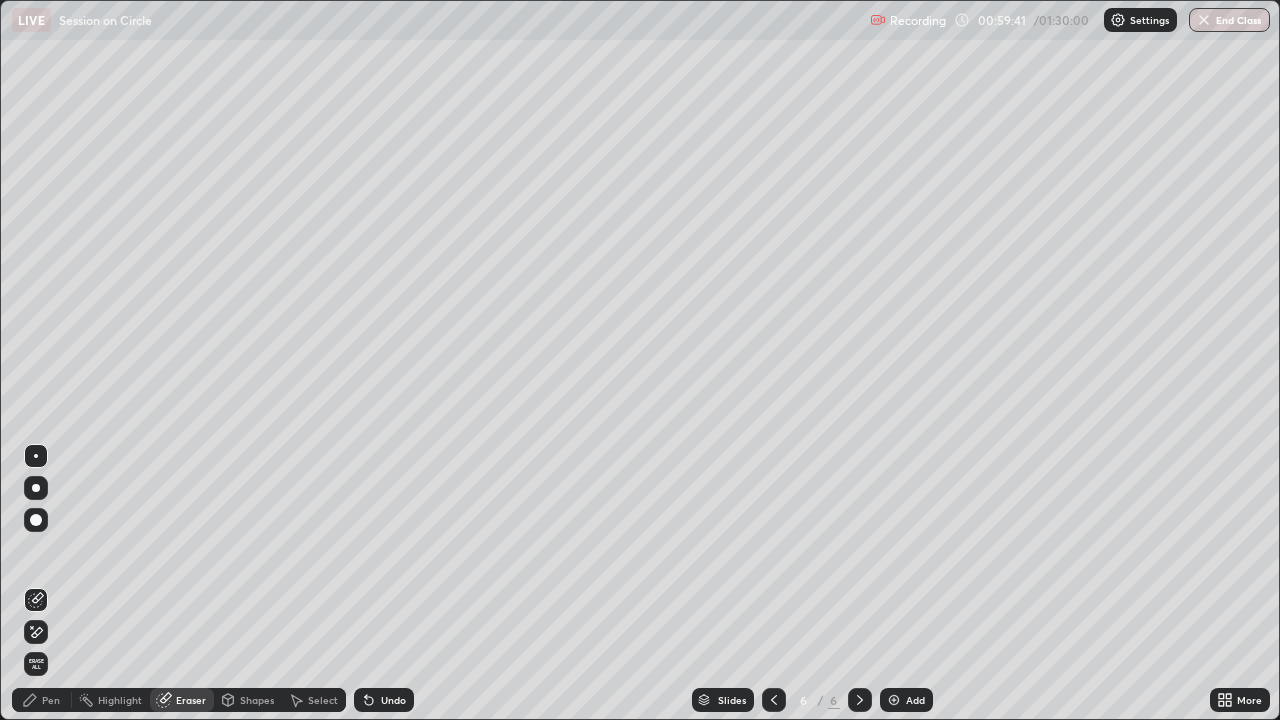 click on "Undo" at bounding box center (393, 700) 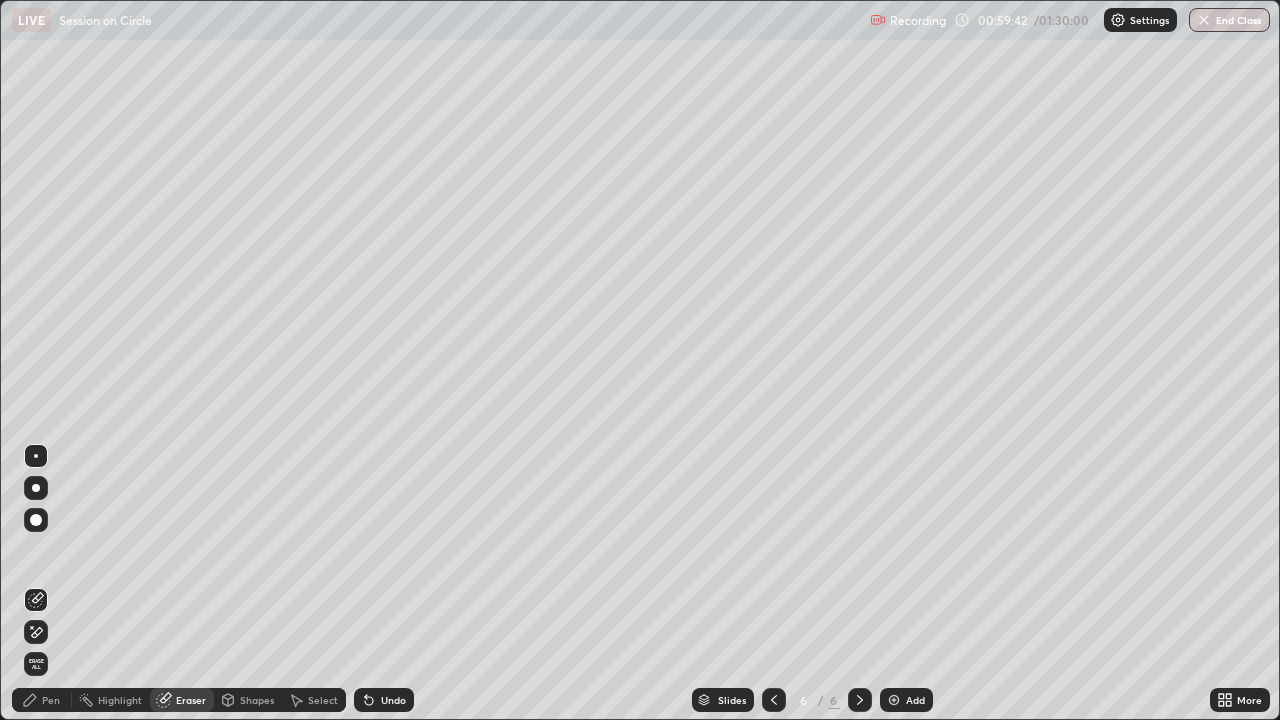 click on "Undo" at bounding box center [393, 700] 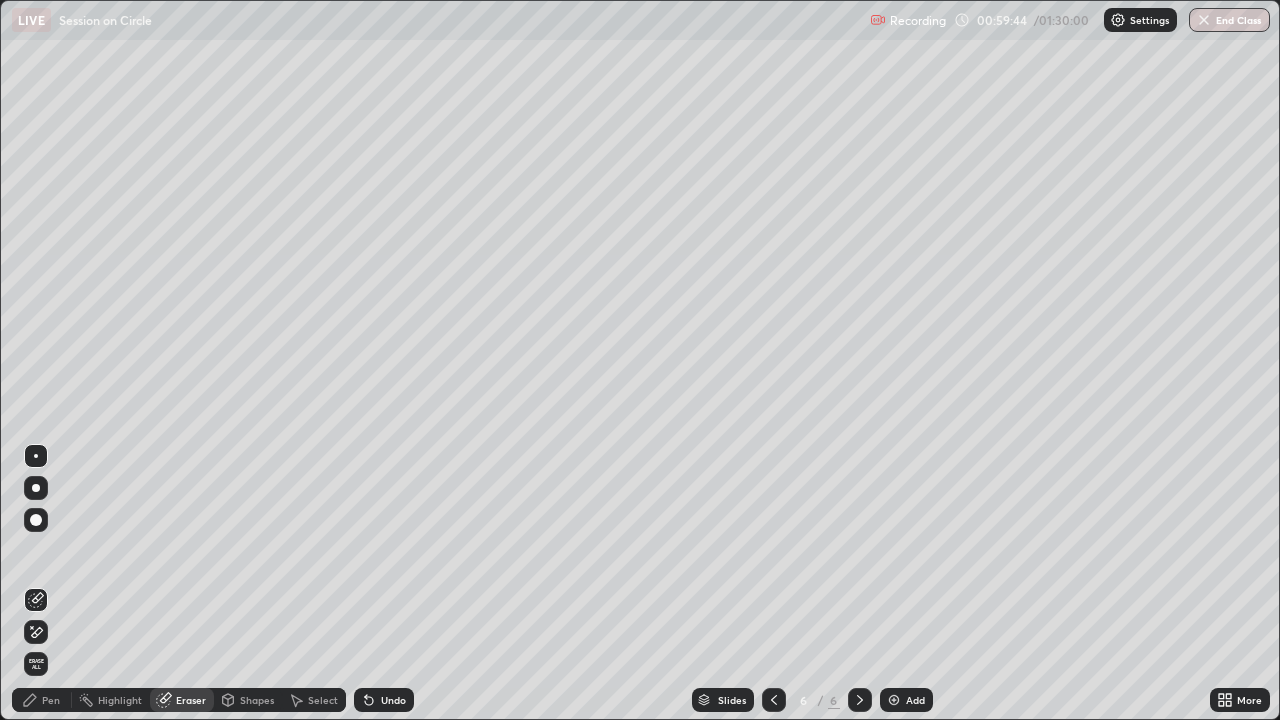 click on "Pen" at bounding box center [51, 700] 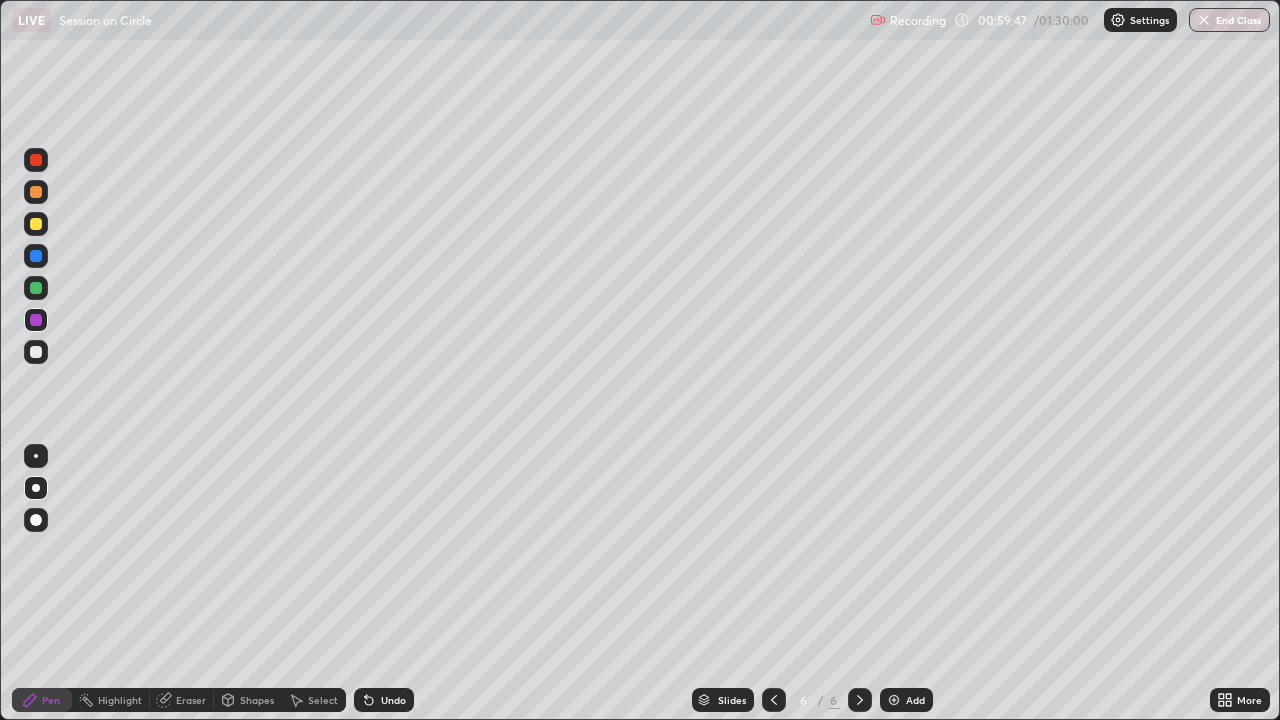 click at bounding box center (36, 192) 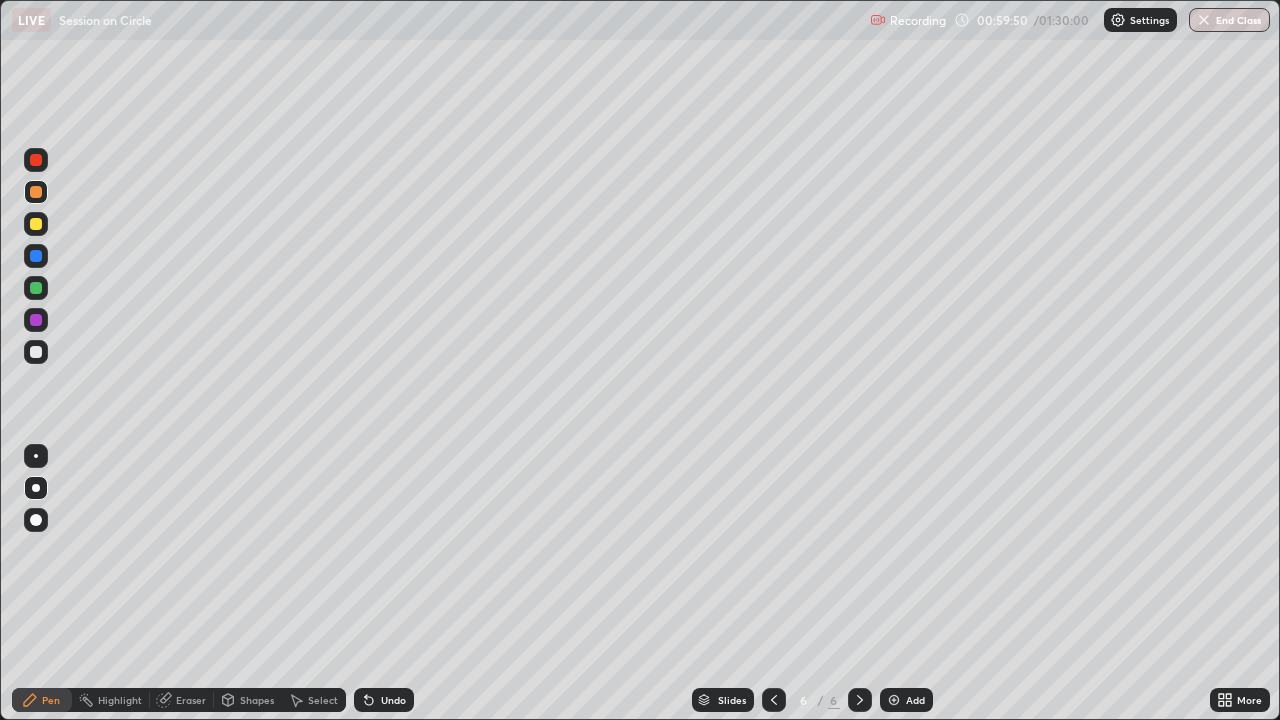 click at bounding box center (36, 352) 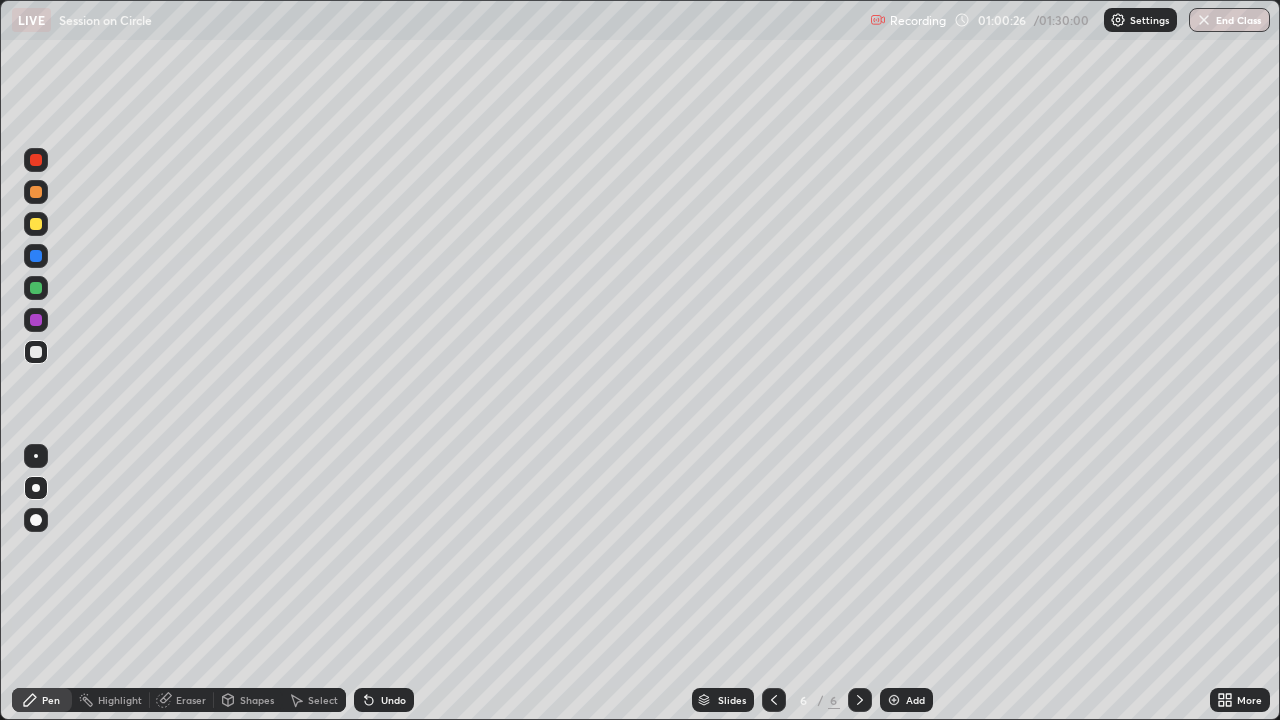 click on "Select" at bounding box center [314, 700] 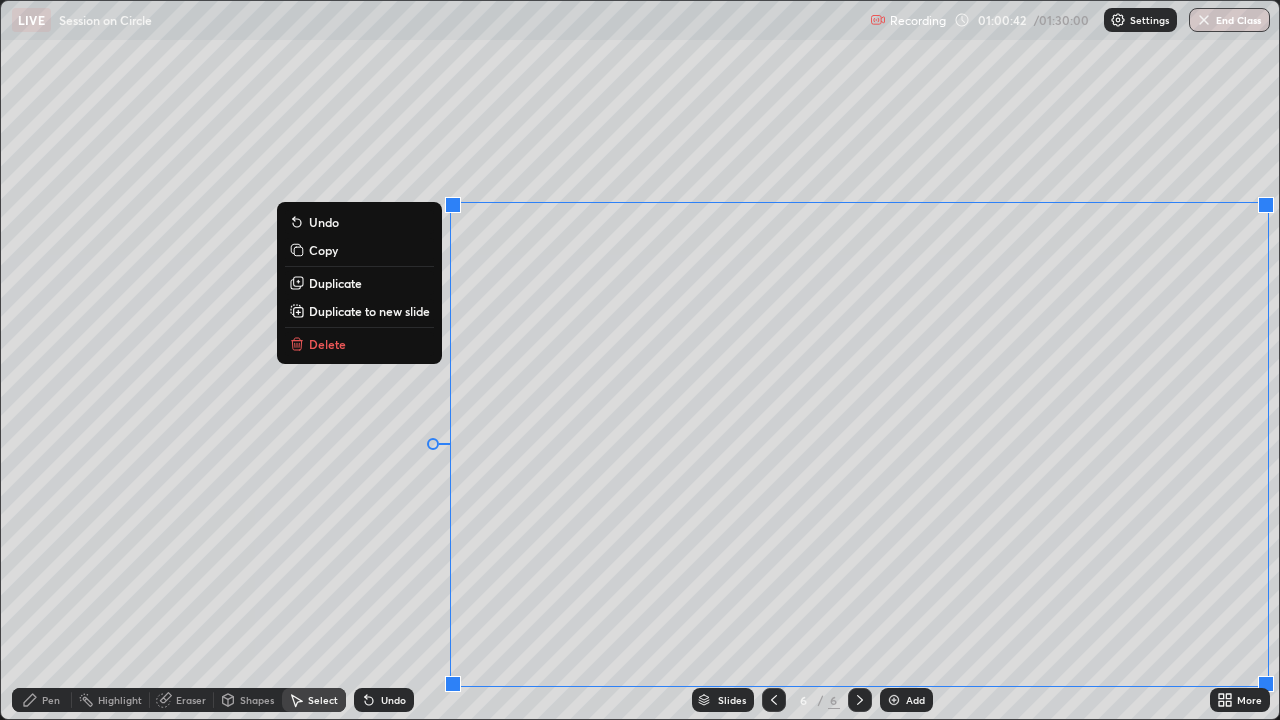 click on "0 ° Undo Copy Duplicate Duplicate to new slide Delete" at bounding box center [640, 360] 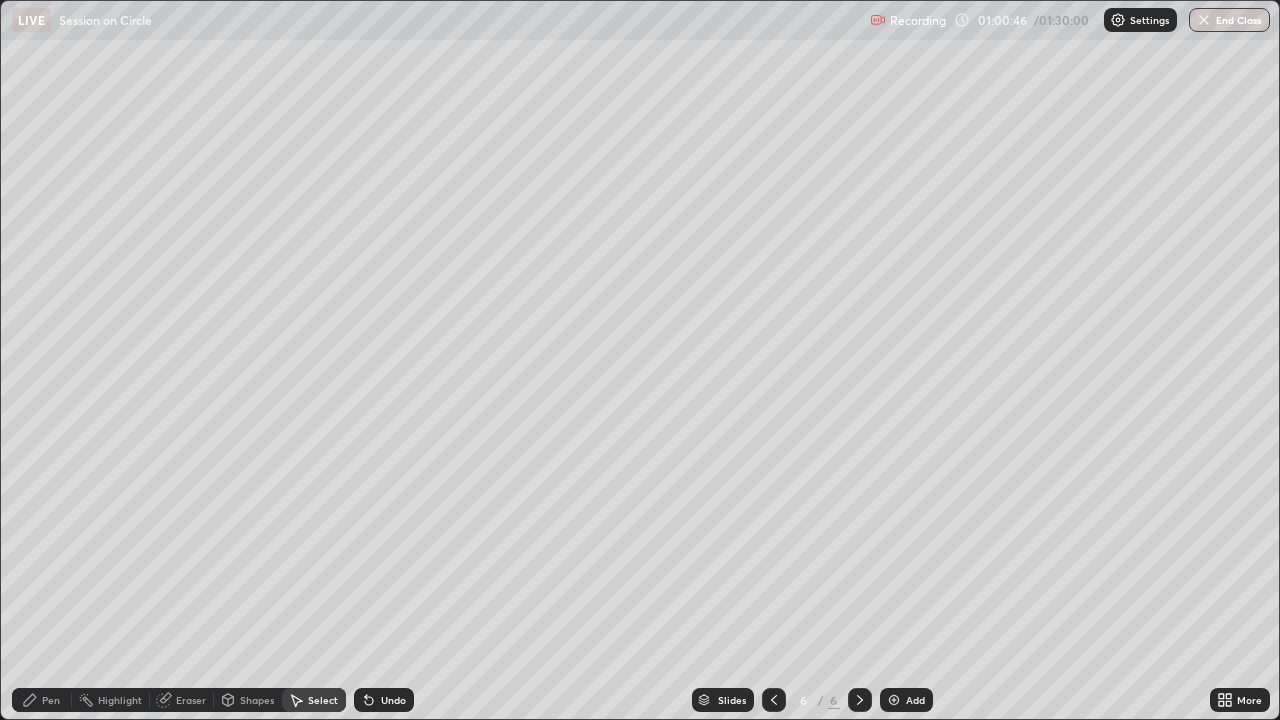 click on "Pen" at bounding box center (42, 700) 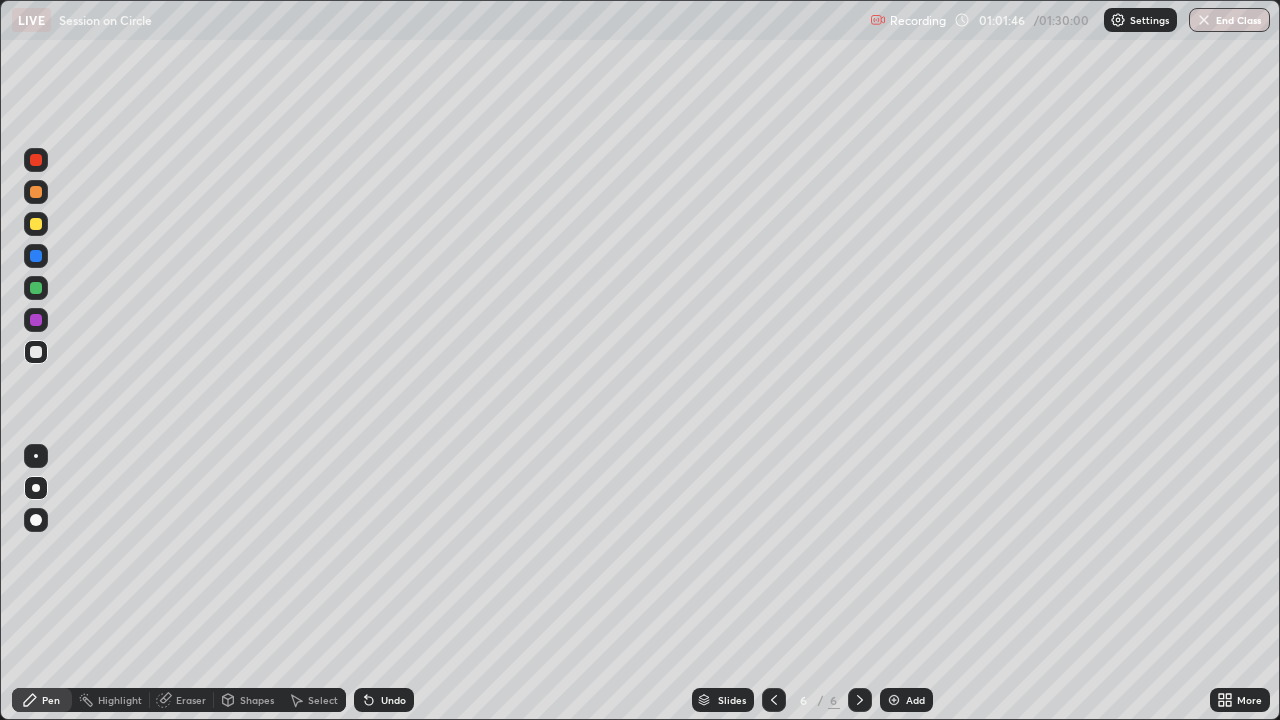 click on "Select" at bounding box center (323, 700) 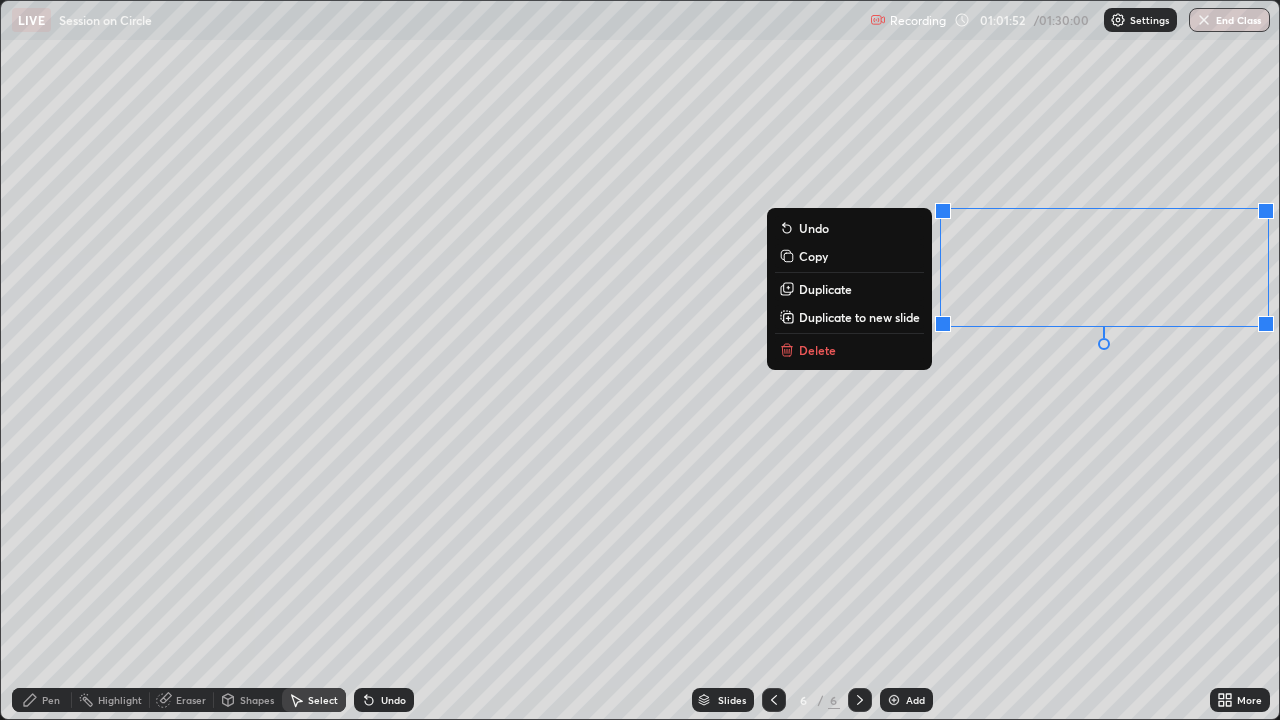 click on "Delete" at bounding box center (849, 350) 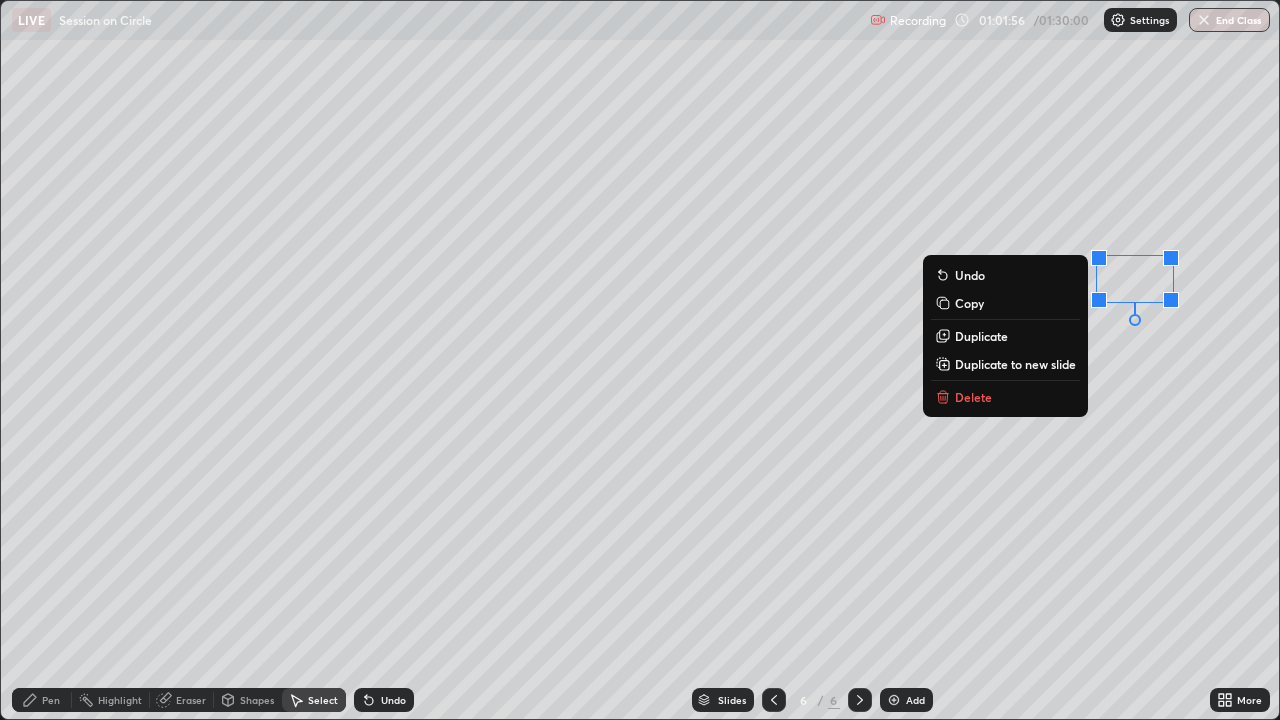click on "Delete" at bounding box center [973, 397] 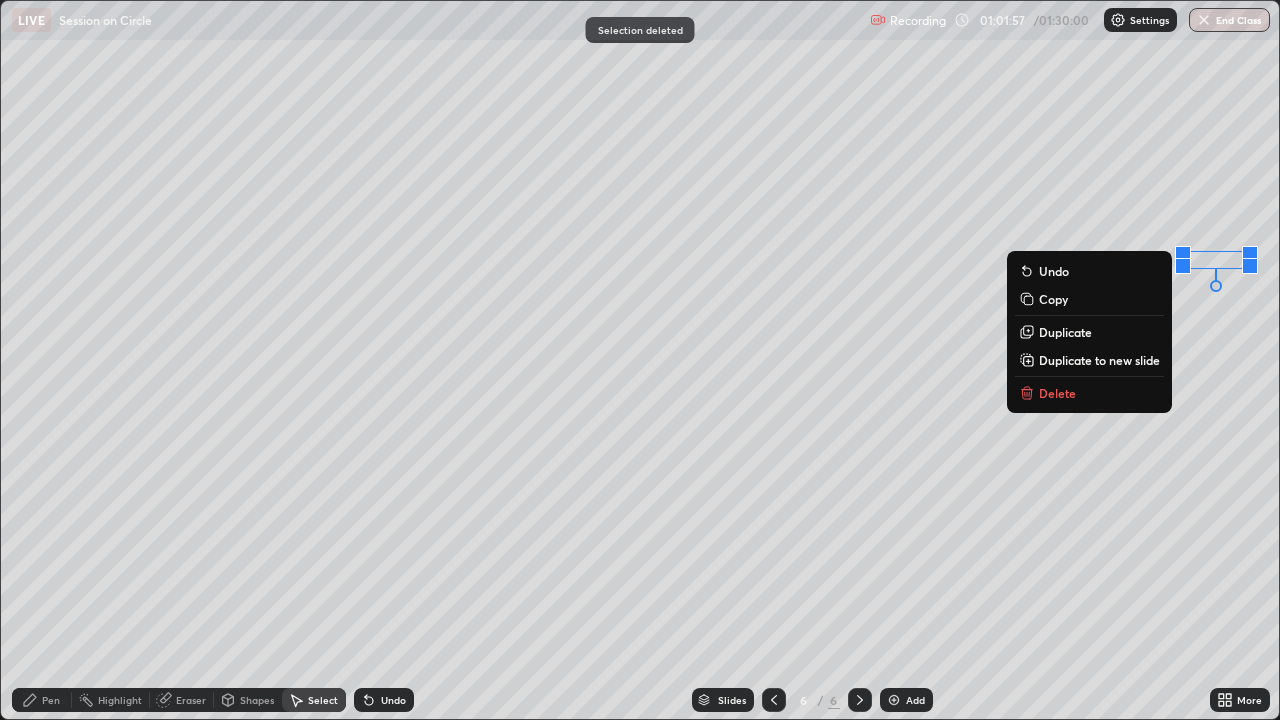 click on "Delete" at bounding box center [1057, 393] 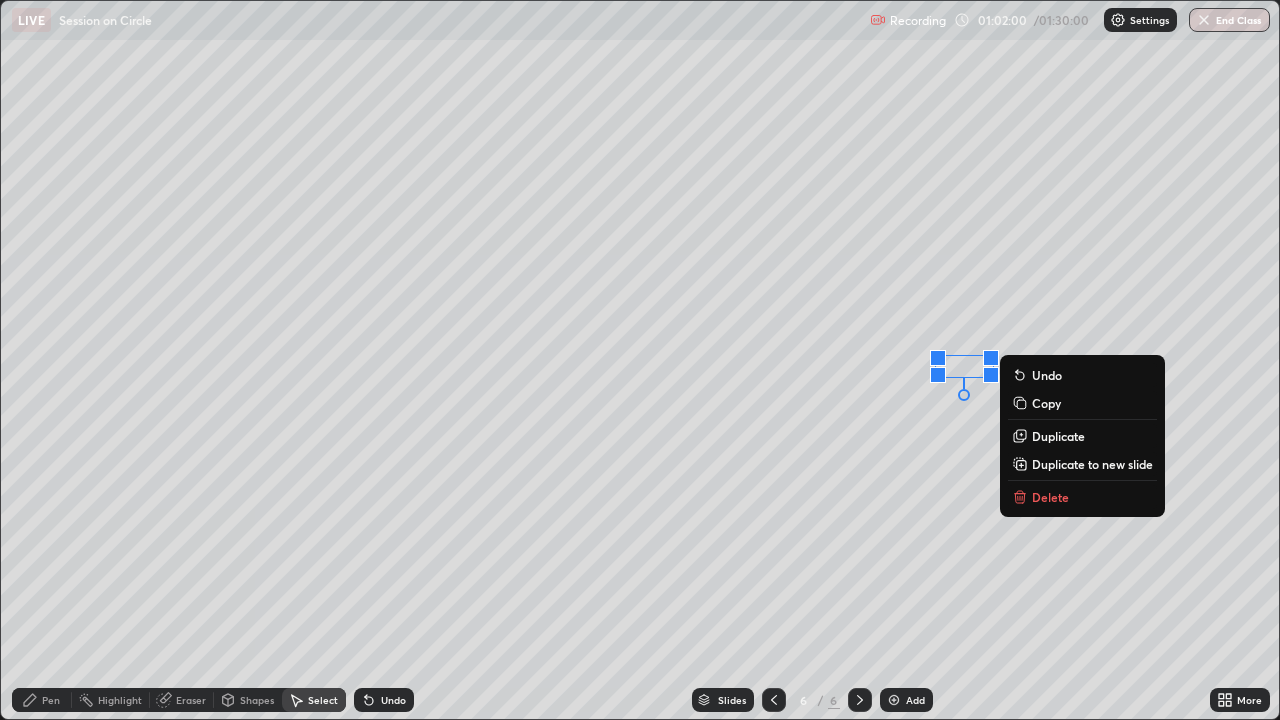 click on "Delete" at bounding box center [1050, 497] 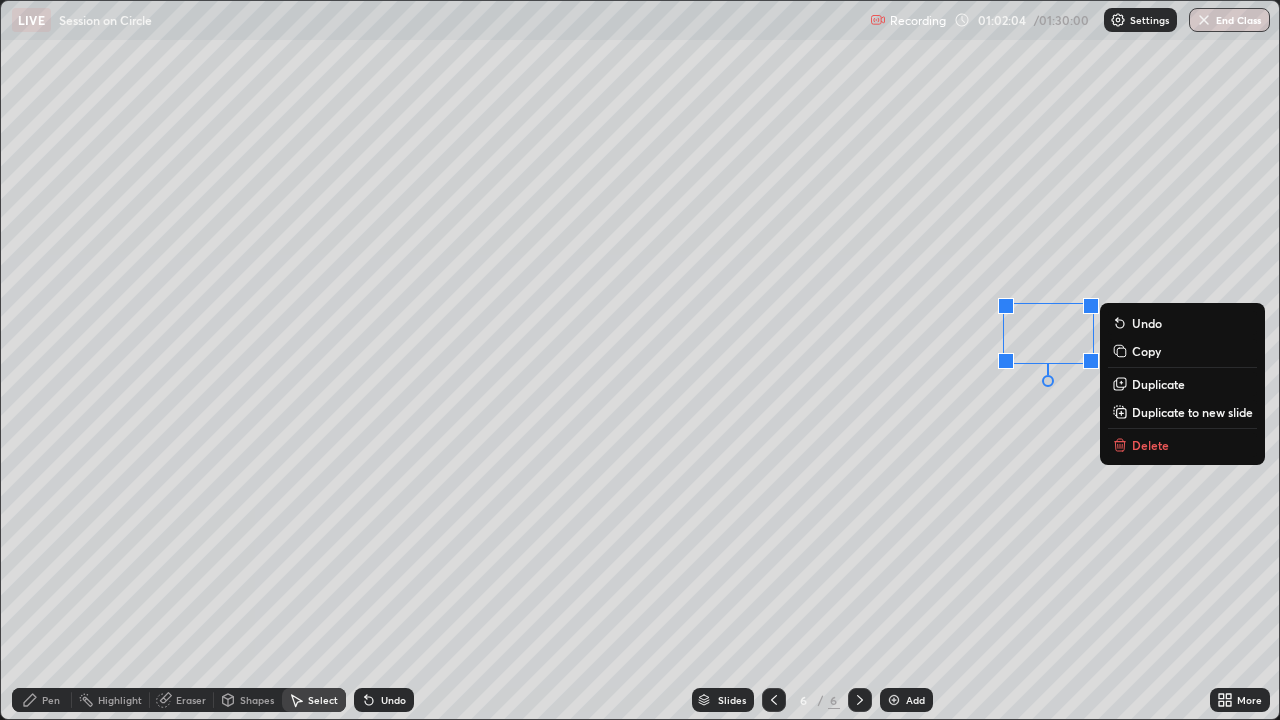 click on "Delete" at bounding box center [1150, 445] 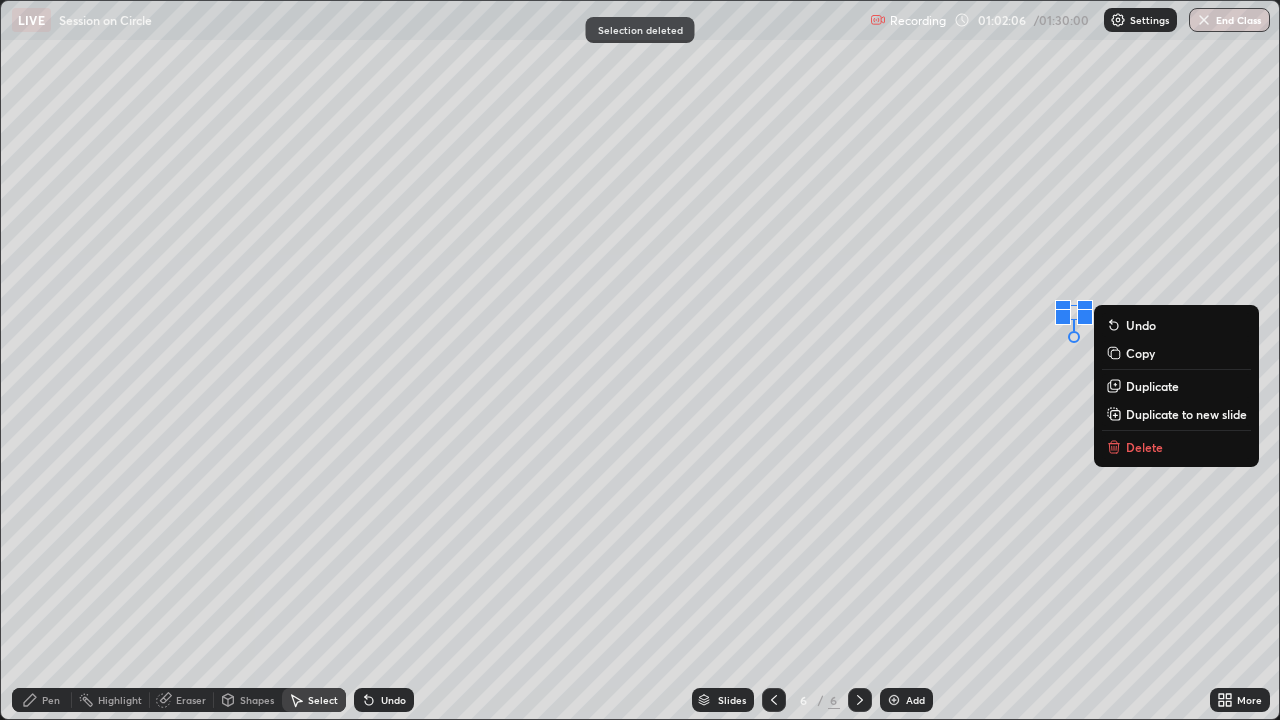 click on "Delete" at bounding box center (1176, 447) 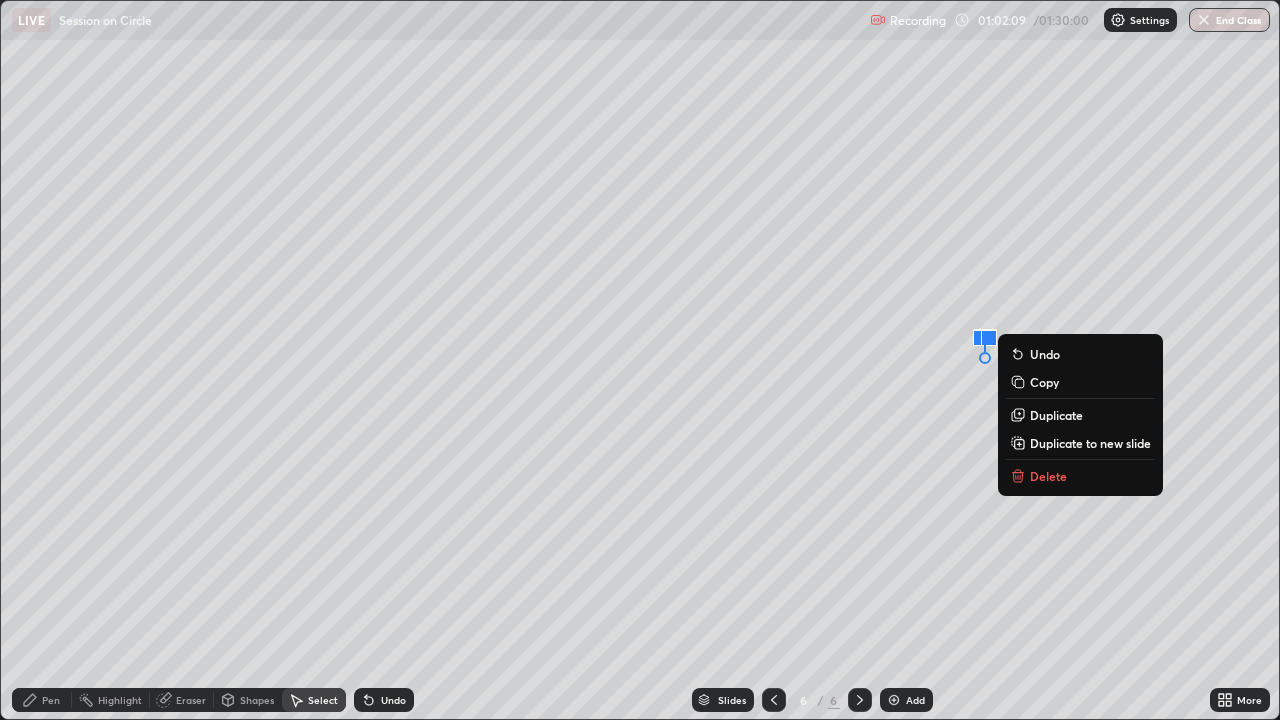 click on "Delete" at bounding box center [1048, 476] 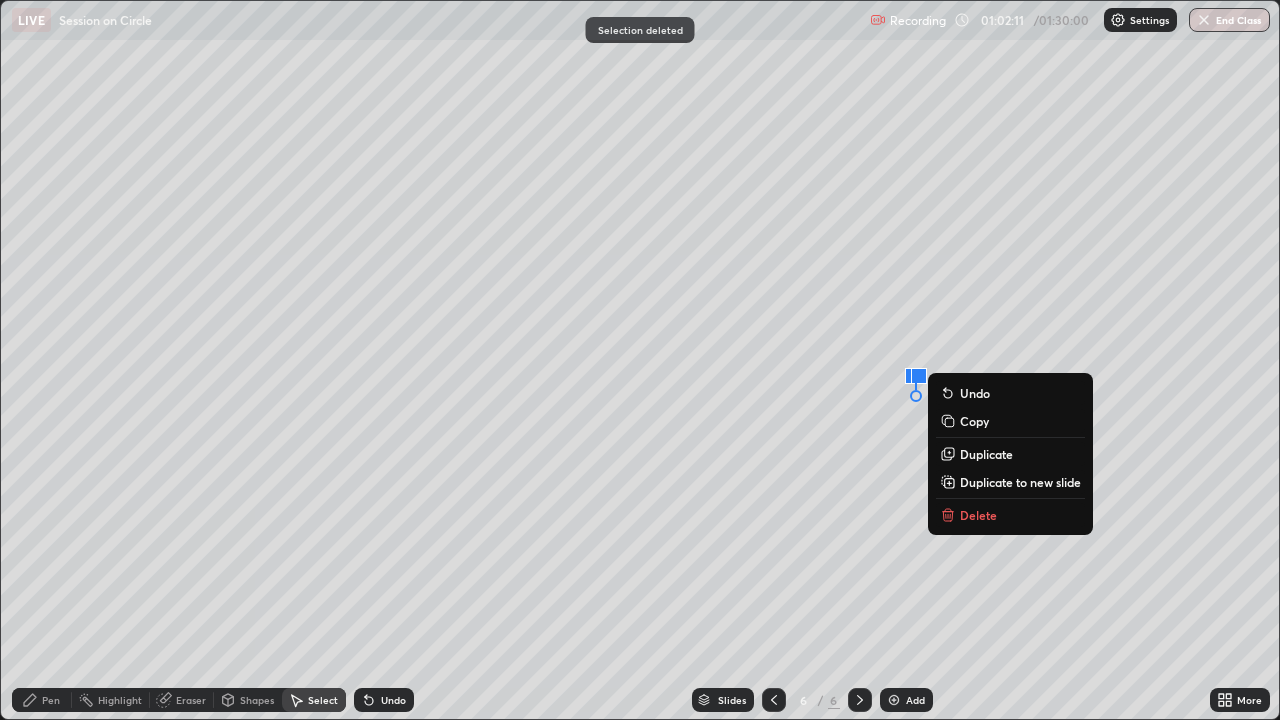click on "Delete" at bounding box center [1010, 515] 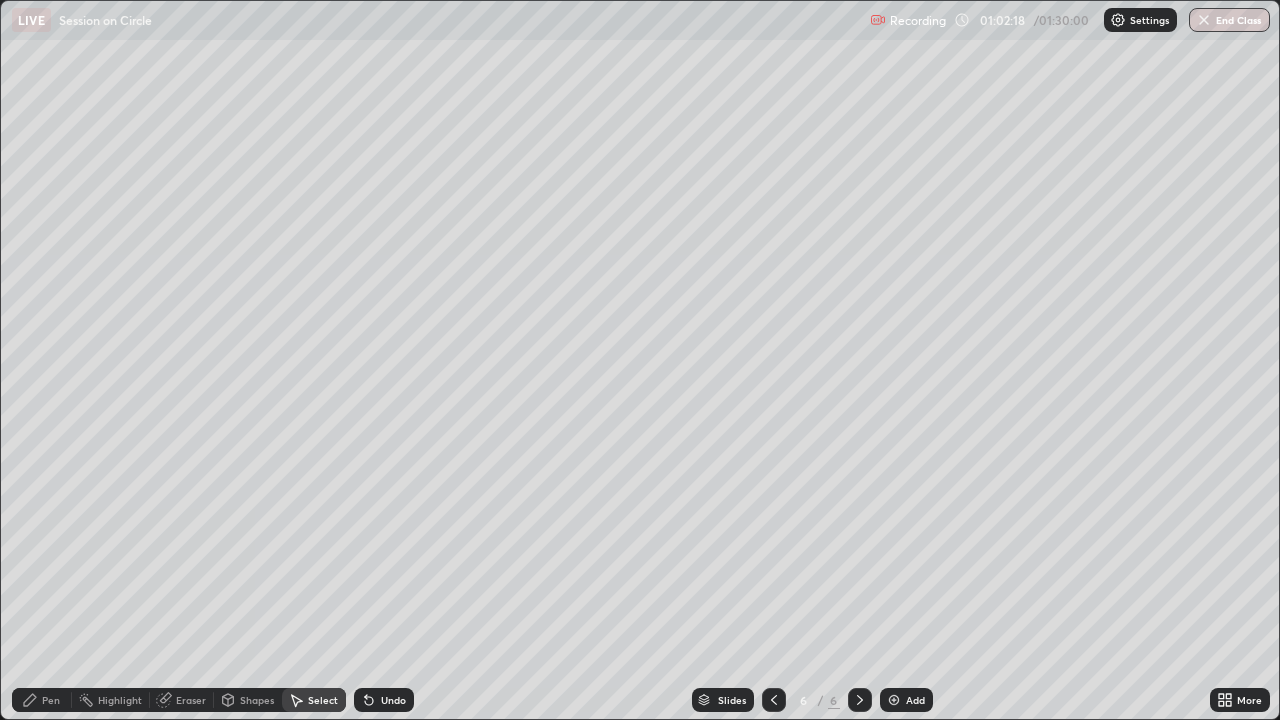 click on "Pen" at bounding box center [51, 700] 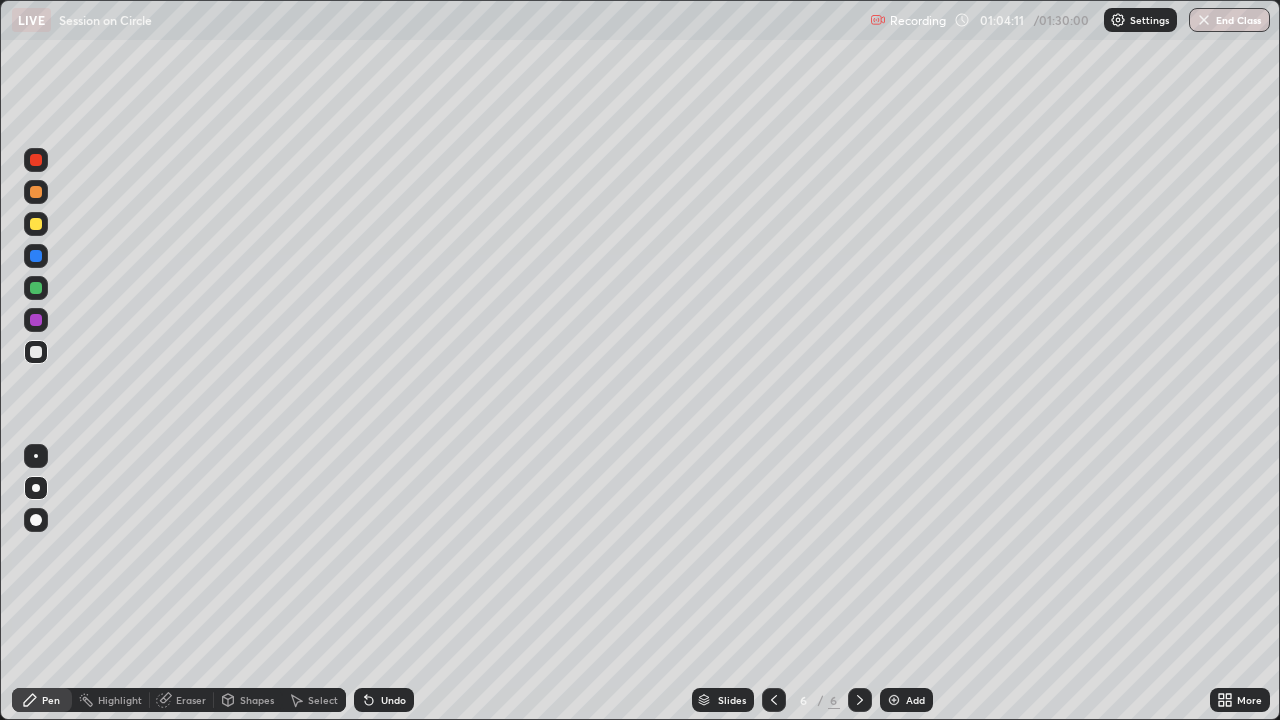 click on "Eraser" at bounding box center [191, 700] 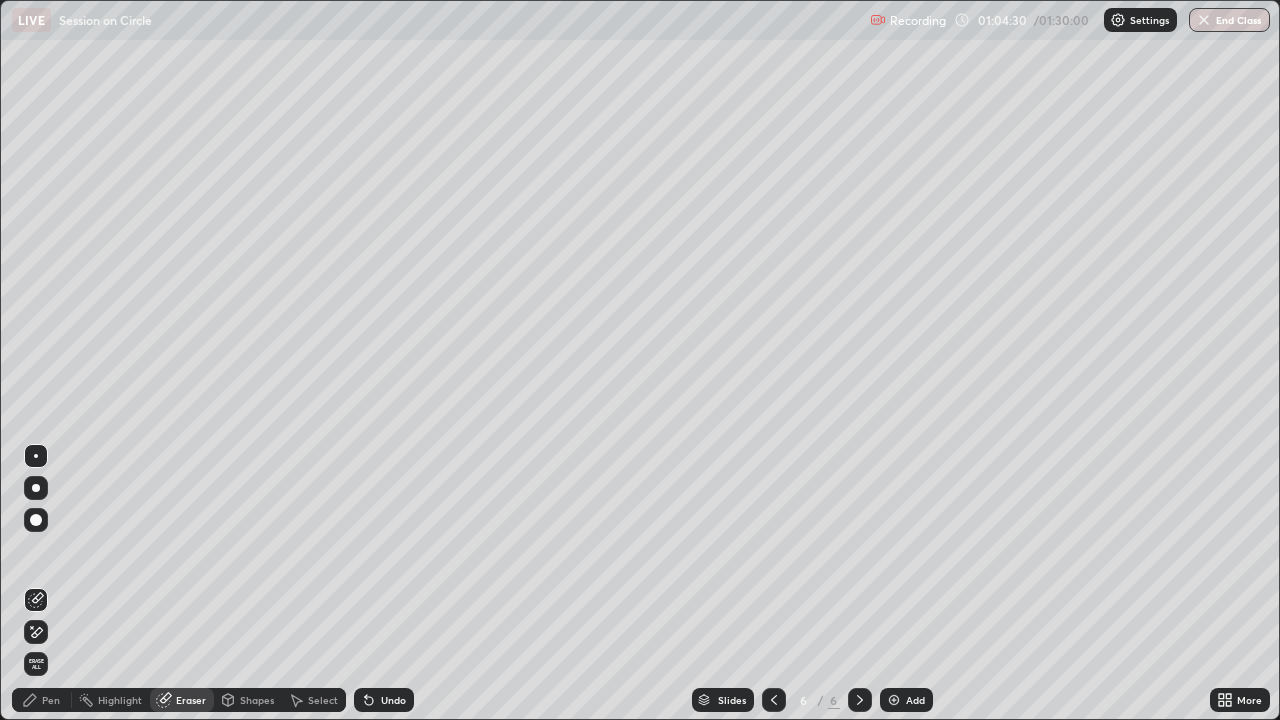 click on "Pen" at bounding box center (51, 700) 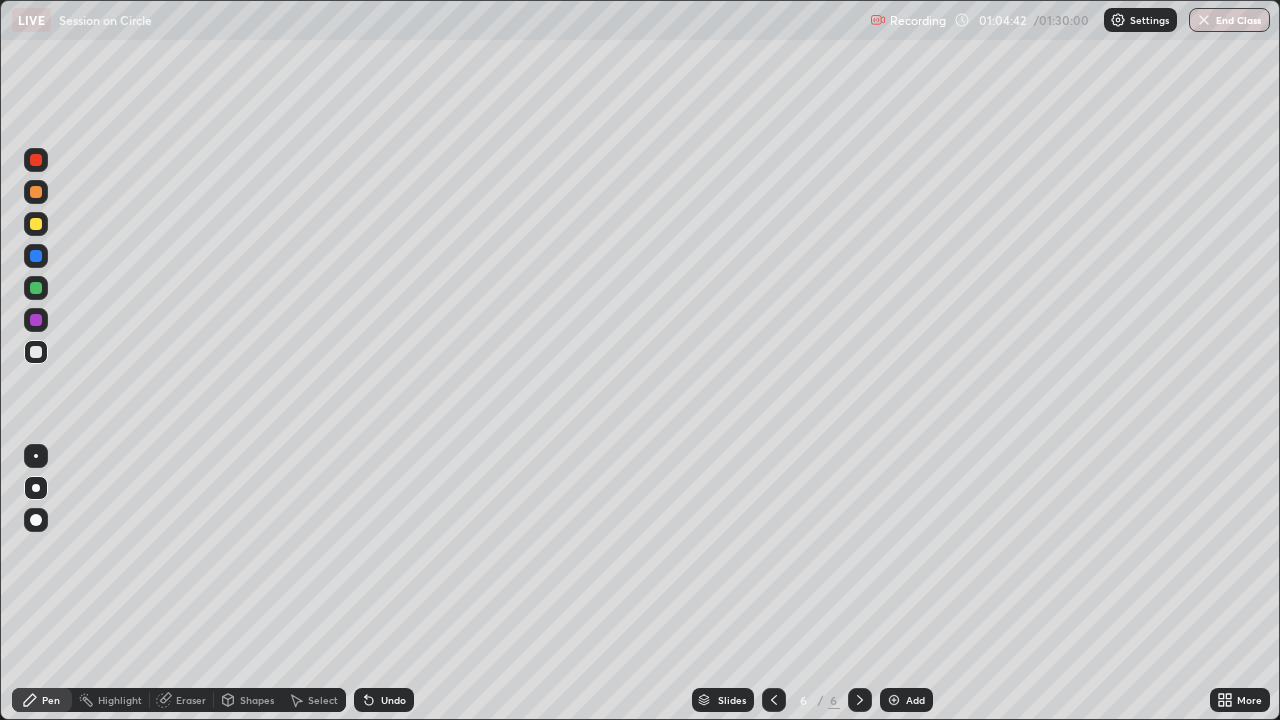click on "Pen" at bounding box center (51, 700) 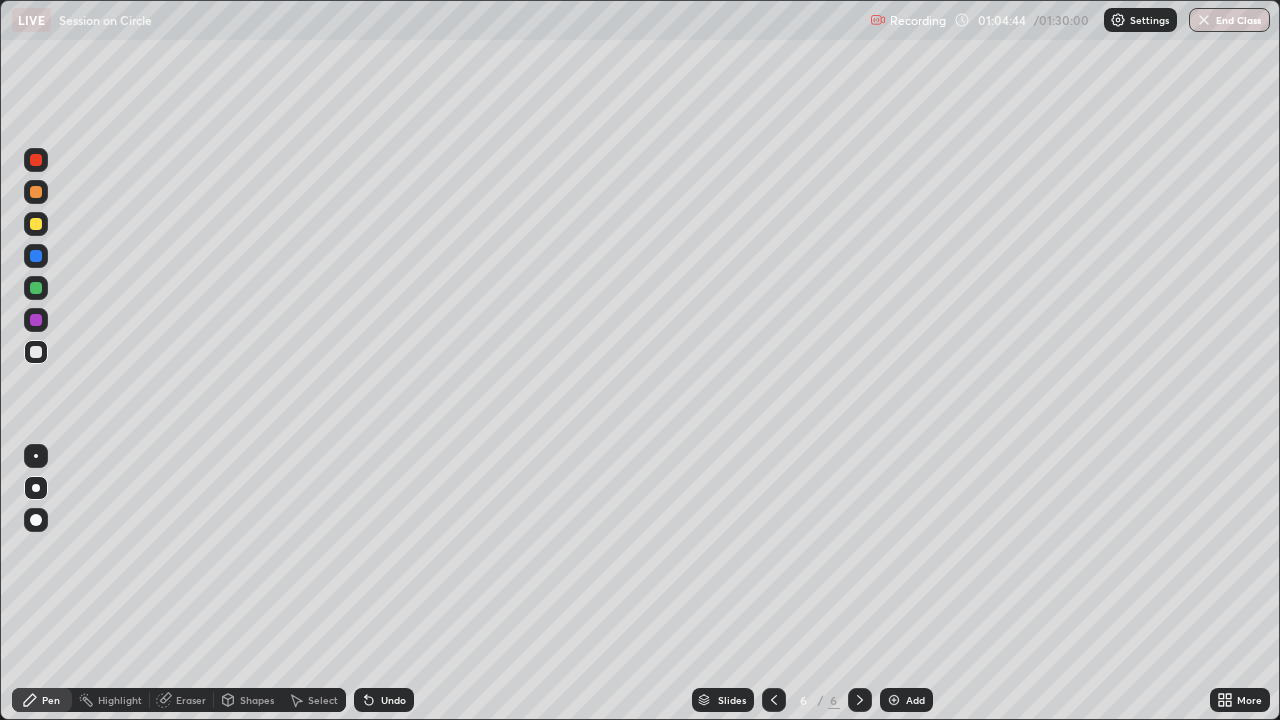 click on "Eraser" at bounding box center (191, 700) 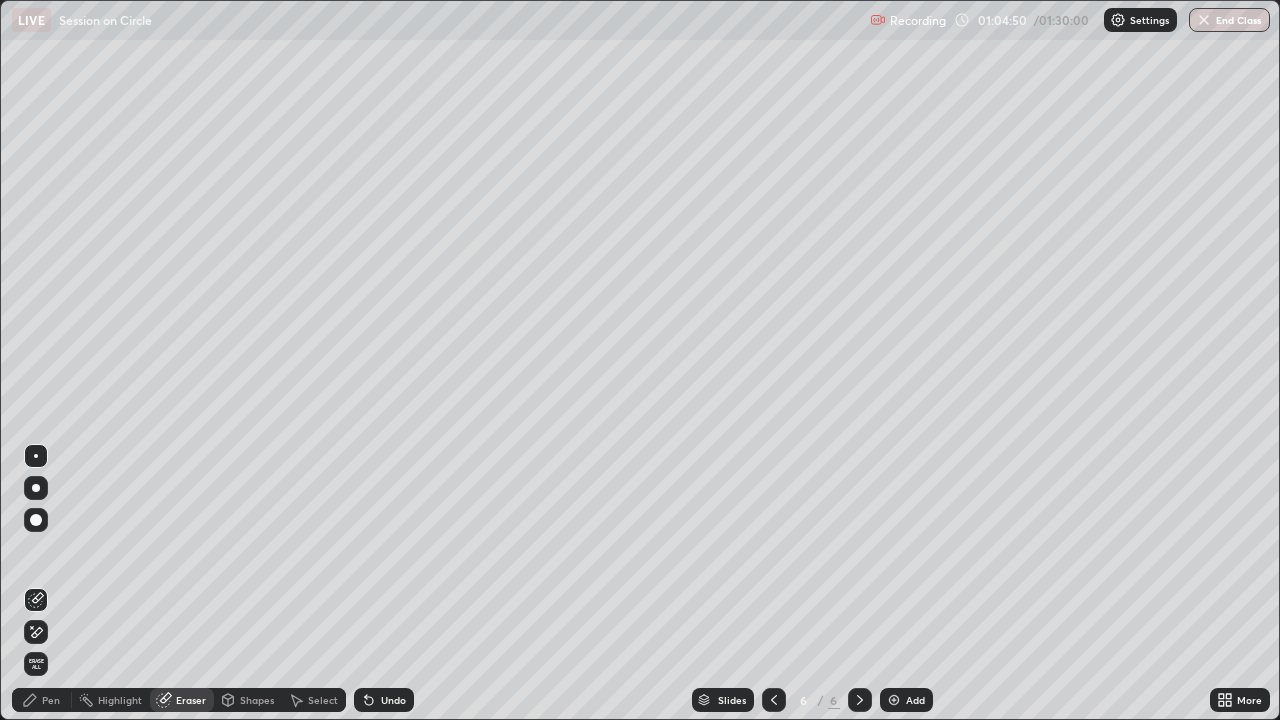 click on "Pen" at bounding box center (51, 700) 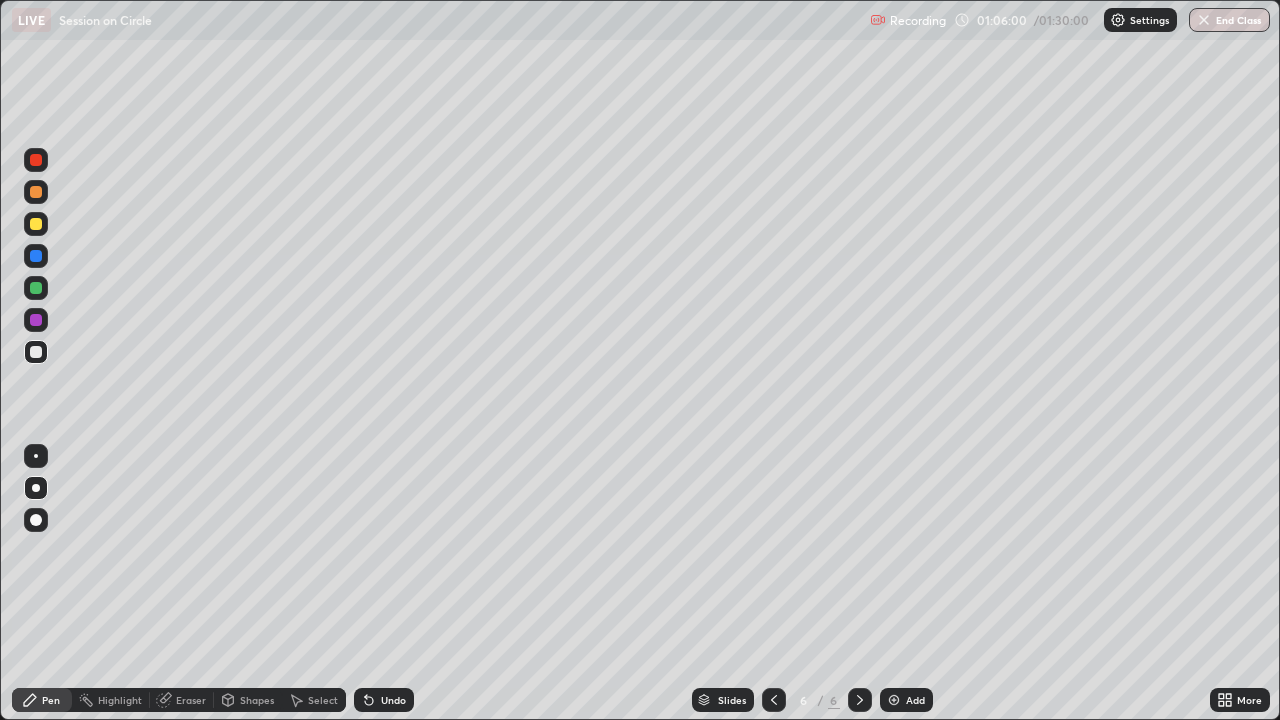 click on "Select" at bounding box center [323, 700] 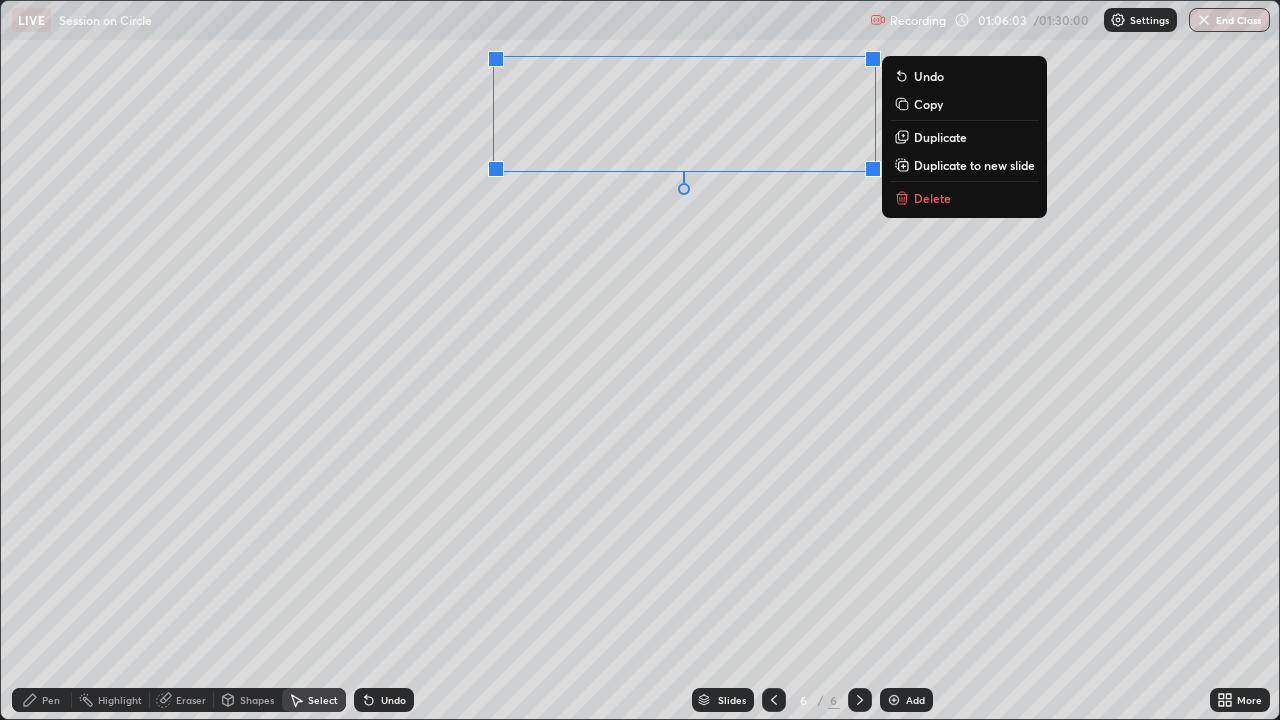 click on "Delete" at bounding box center (932, 198) 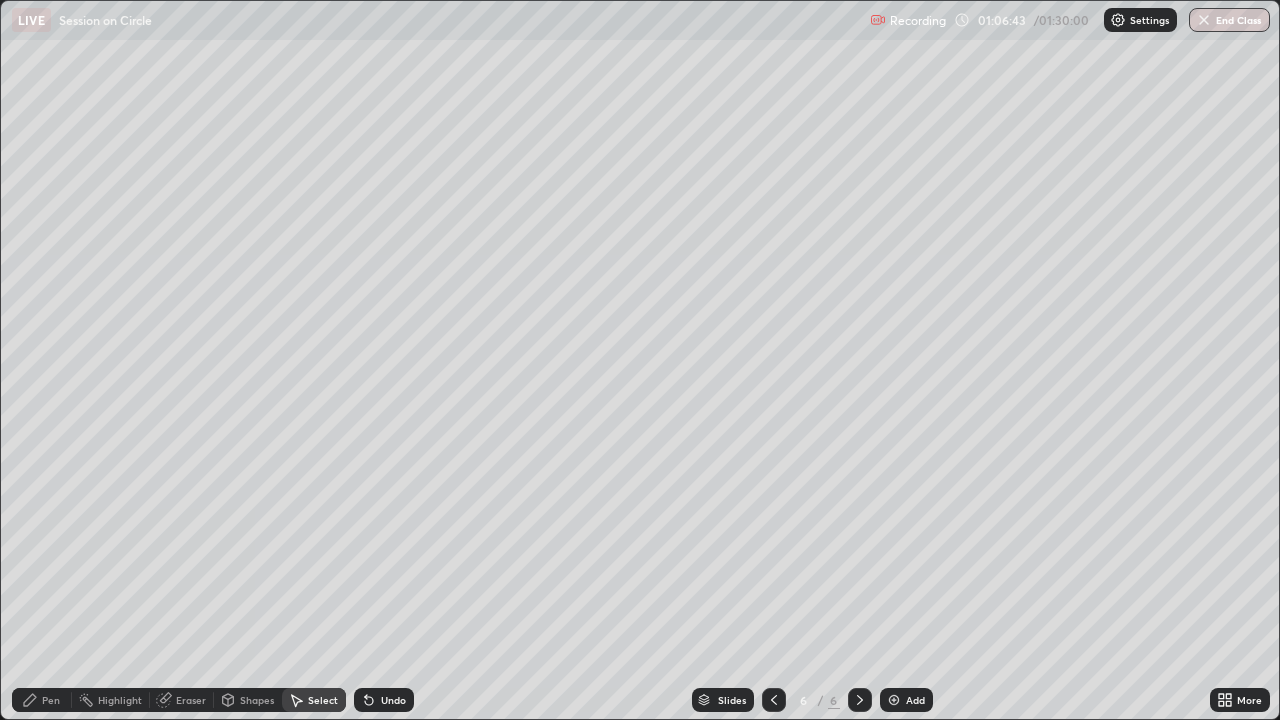 click on "Pen" at bounding box center (42, 700) 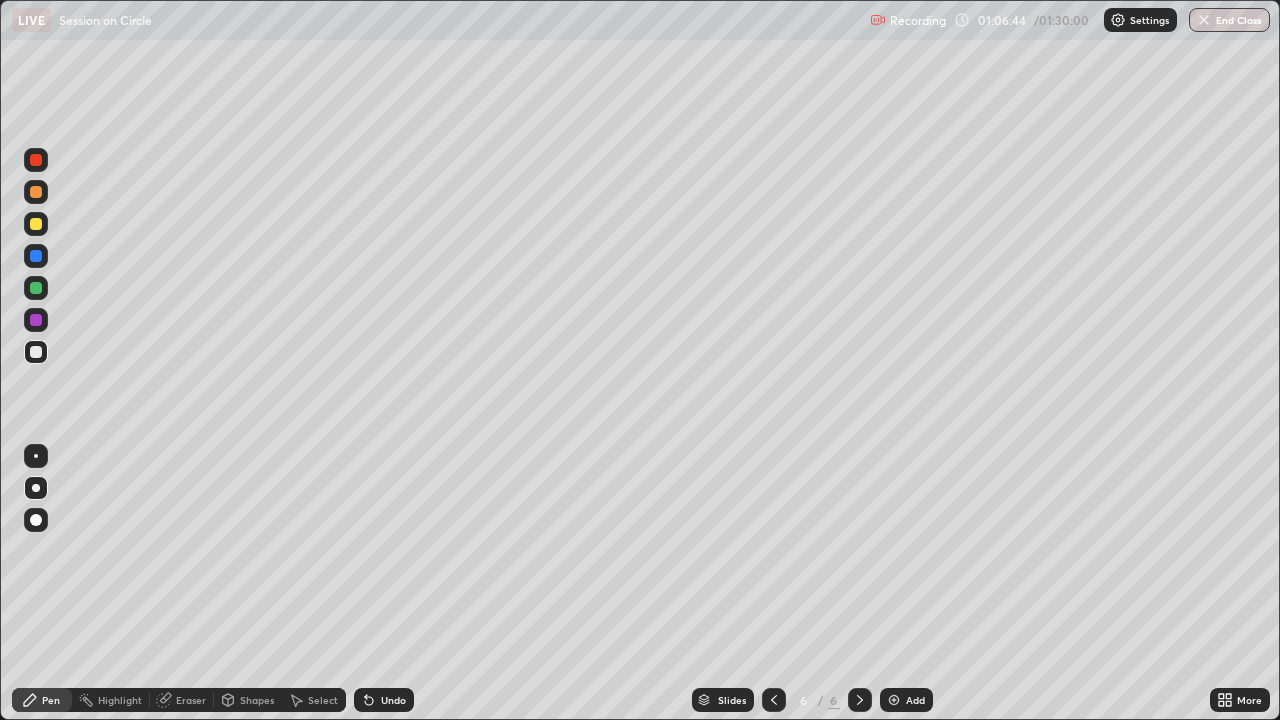 click at bounding box center (36, 160) 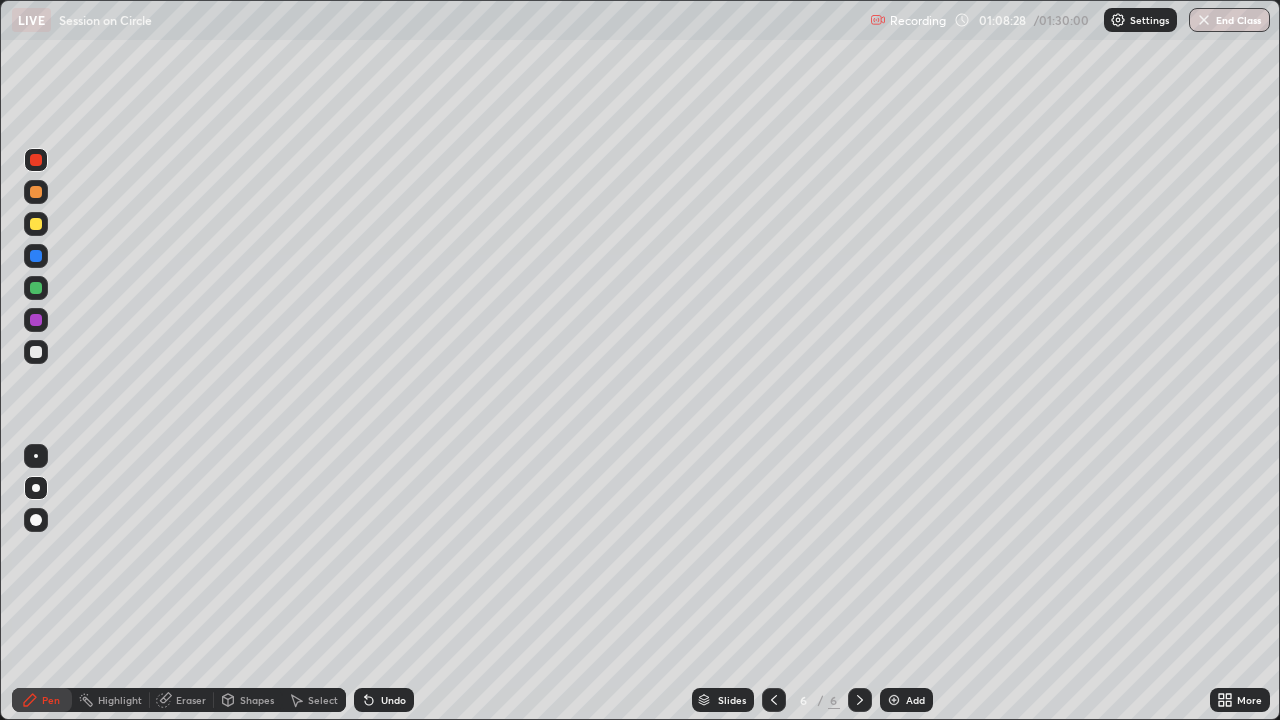 click on "Add" at bounding box center [915, 700] 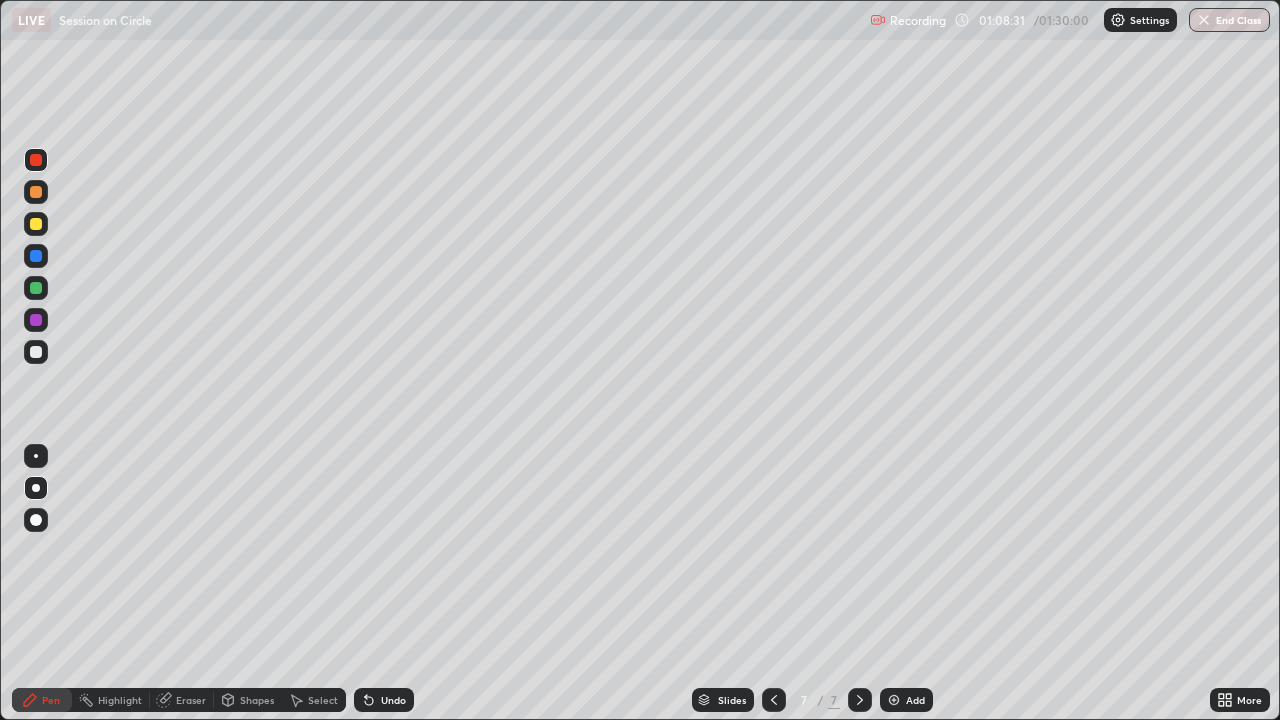 click at bounding box center [36, 488] 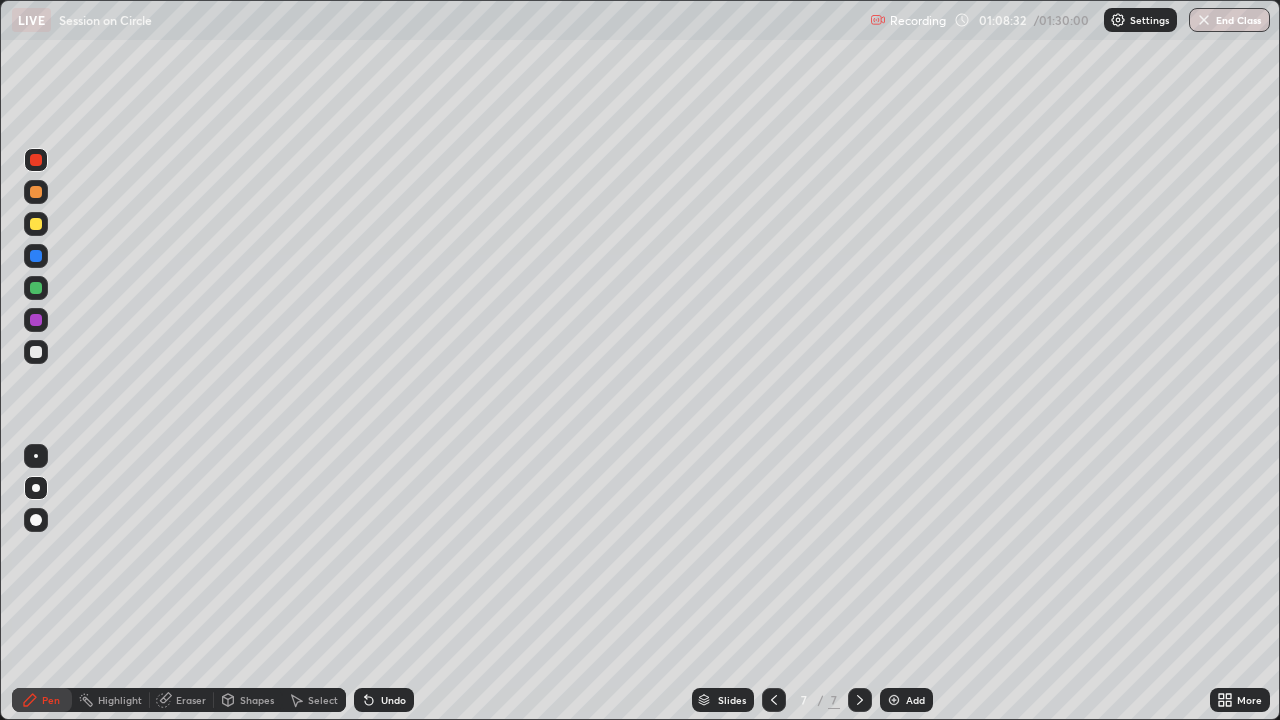 click at bounding box center [36, 352] 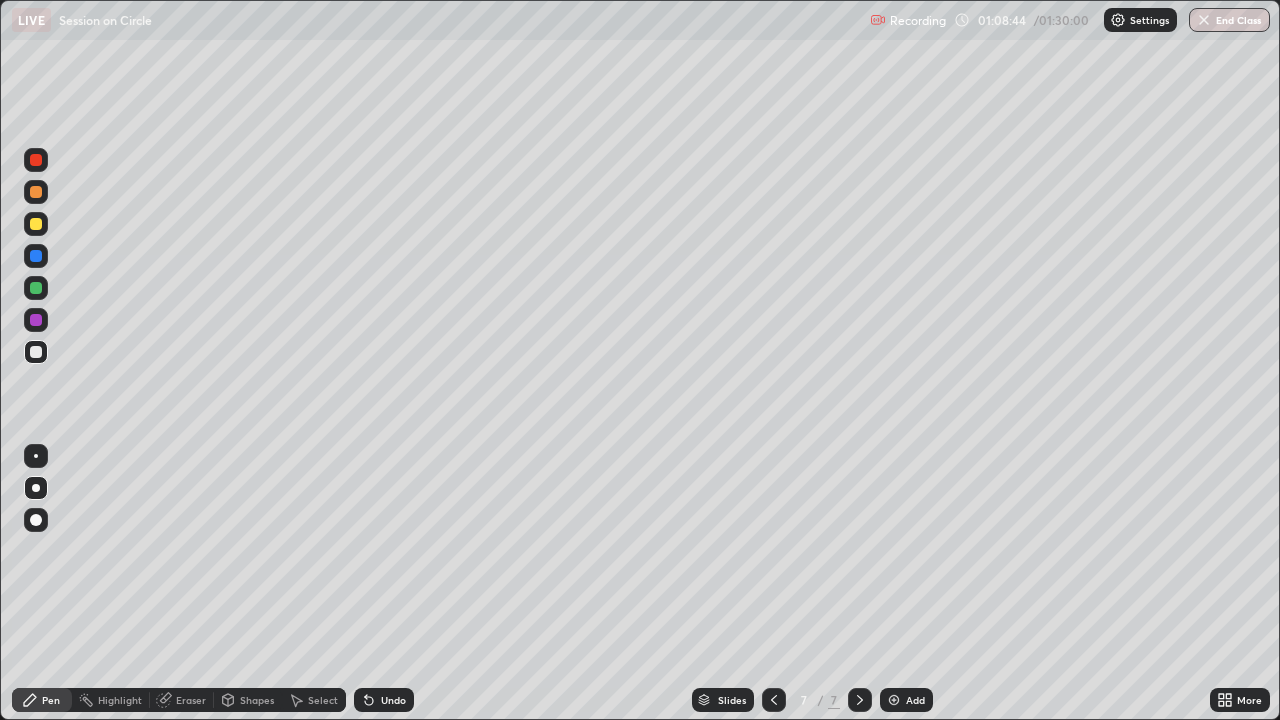click 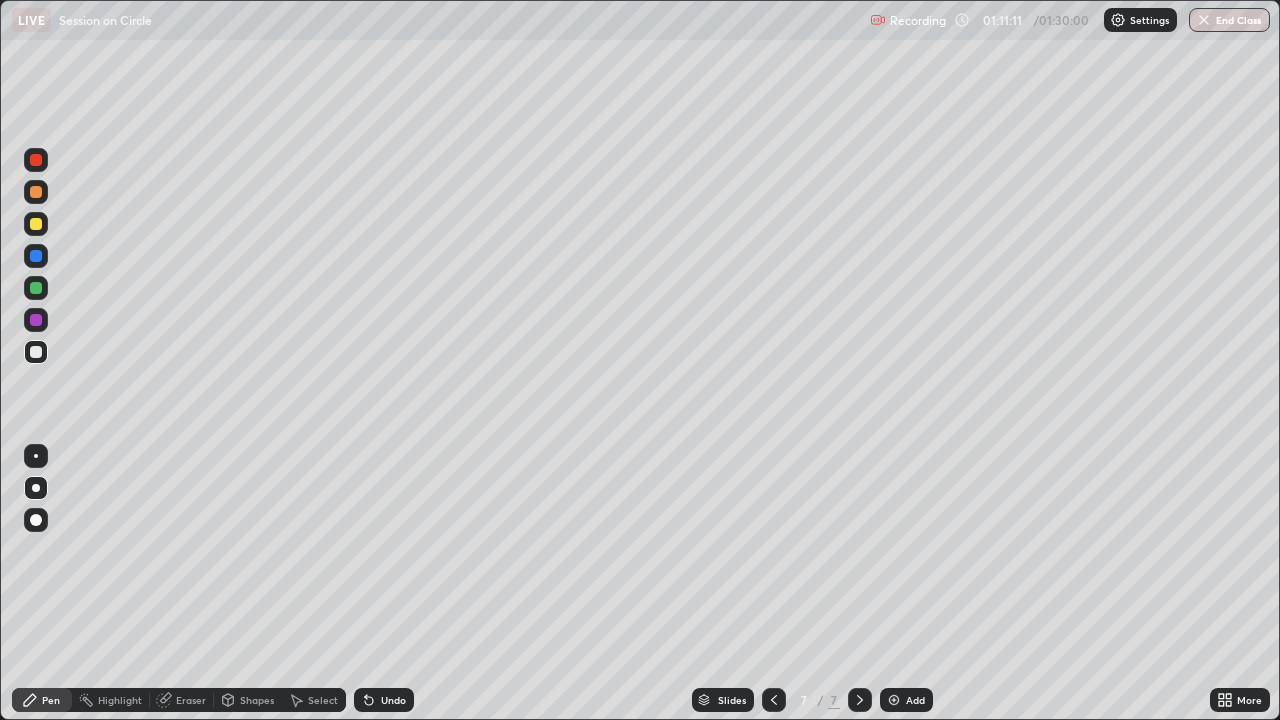 click at bounding box center [36, 288] 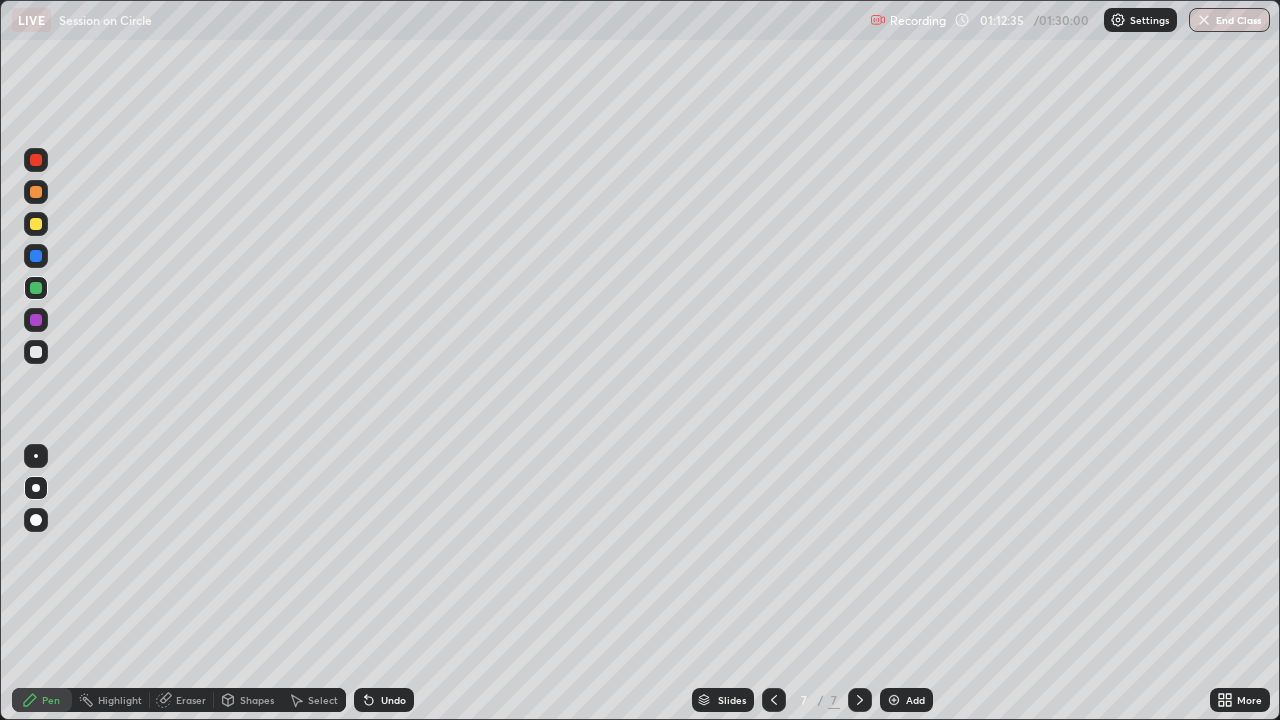 click 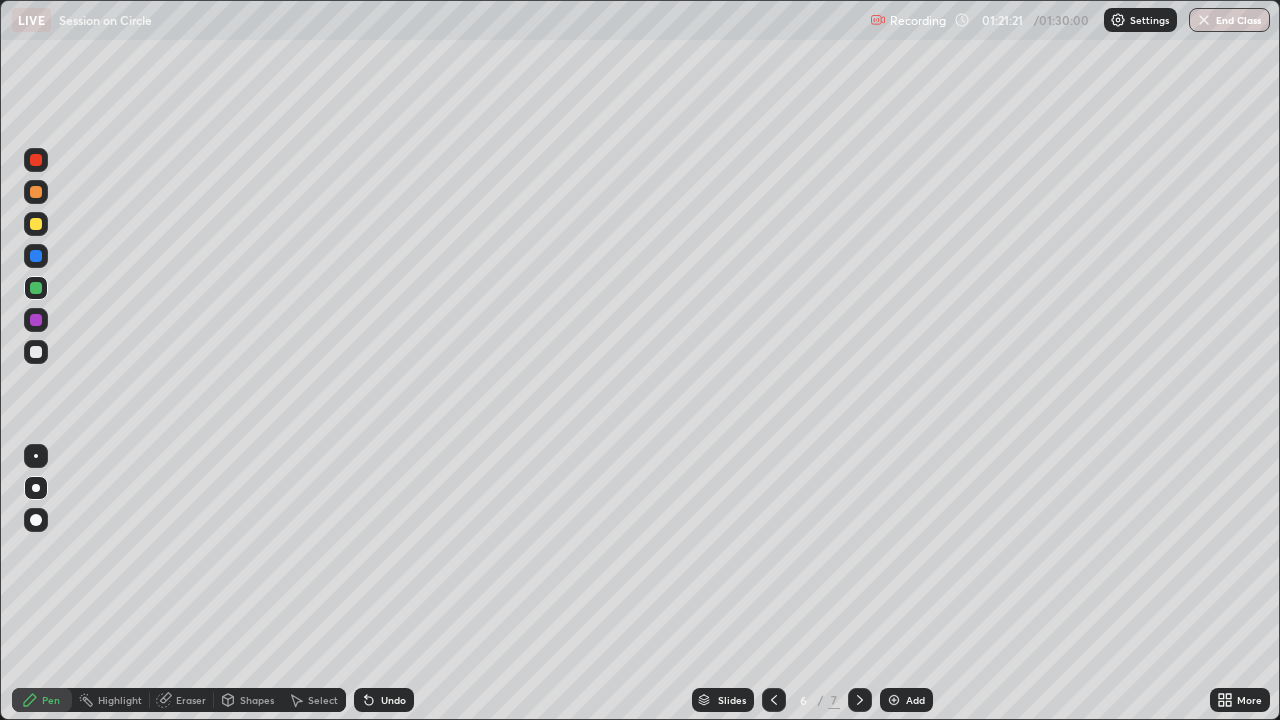 click on "Add" at bounding box center [906, 700] 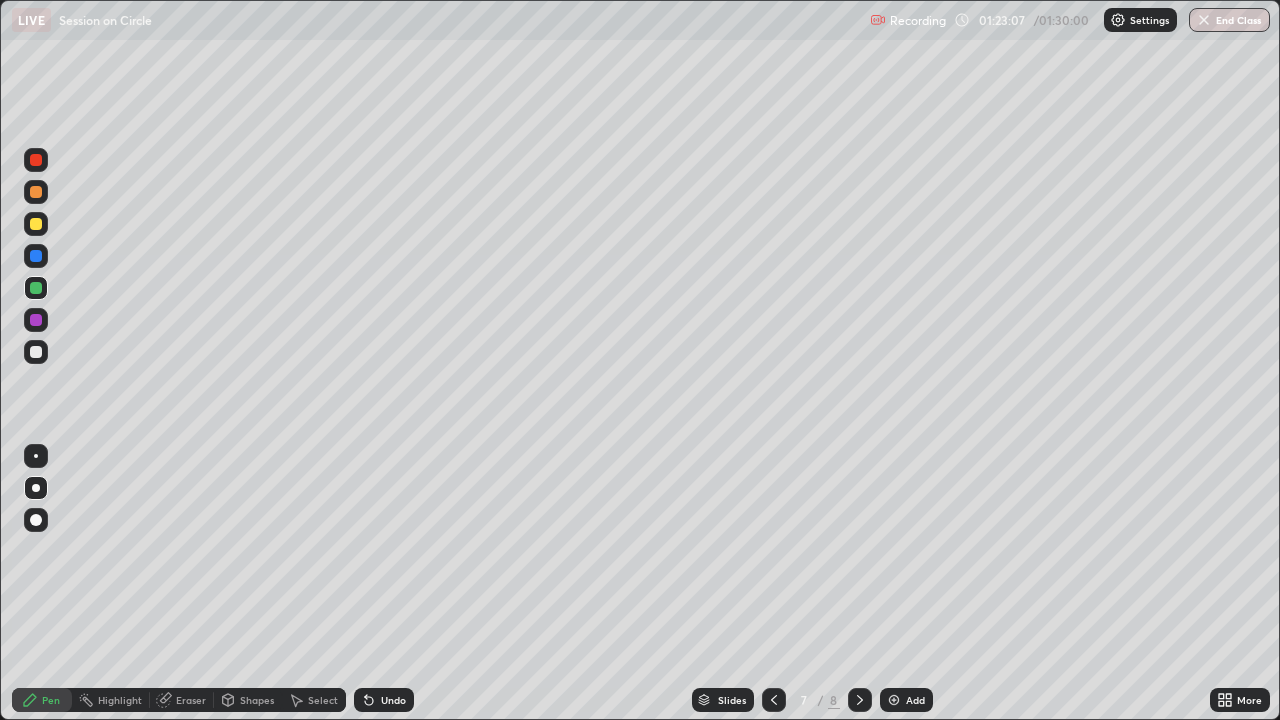 click on "Undo" at bounding box center [393, 700] 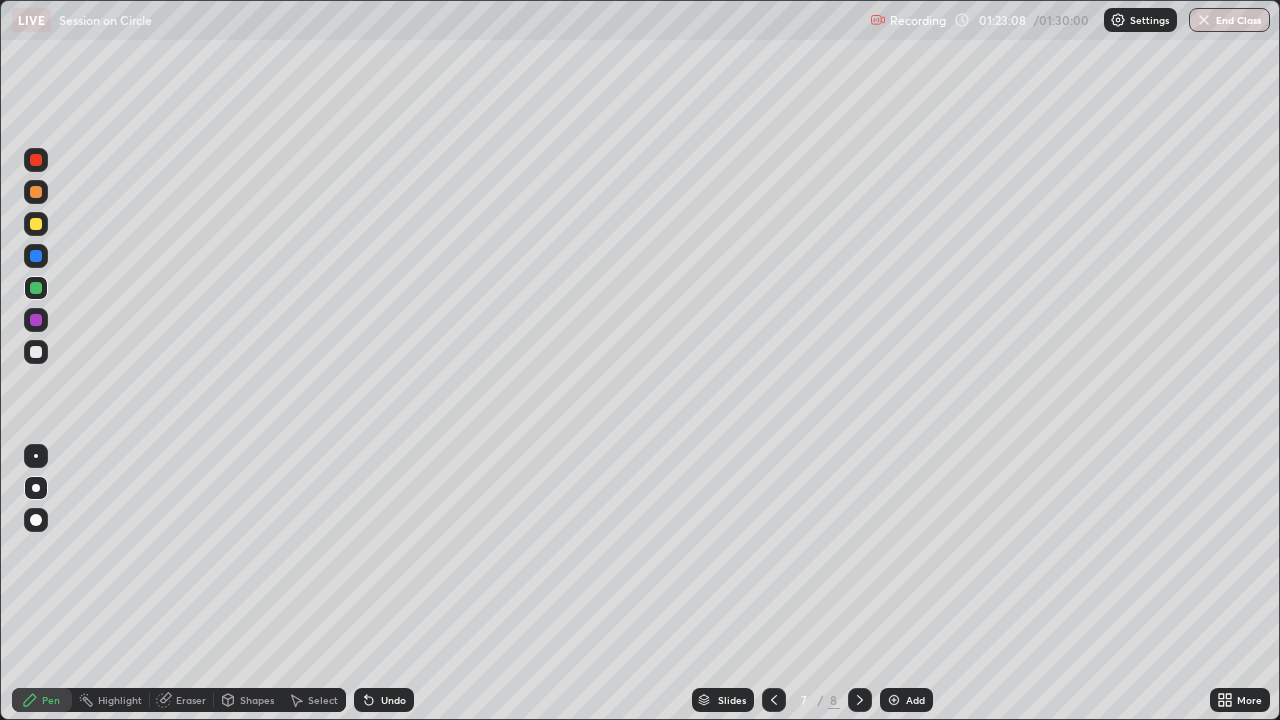 click on "Undo" at bounding box center (393, 700) 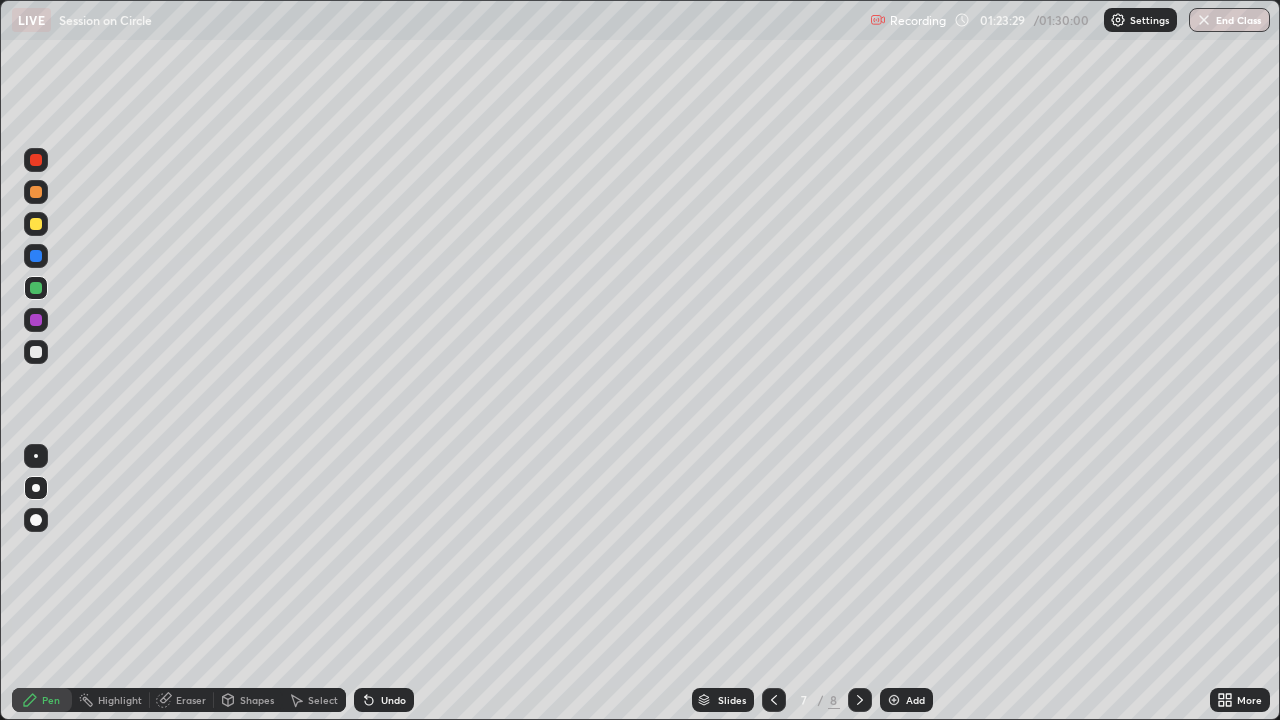click on "Undo" at bounding box center (384, 700) 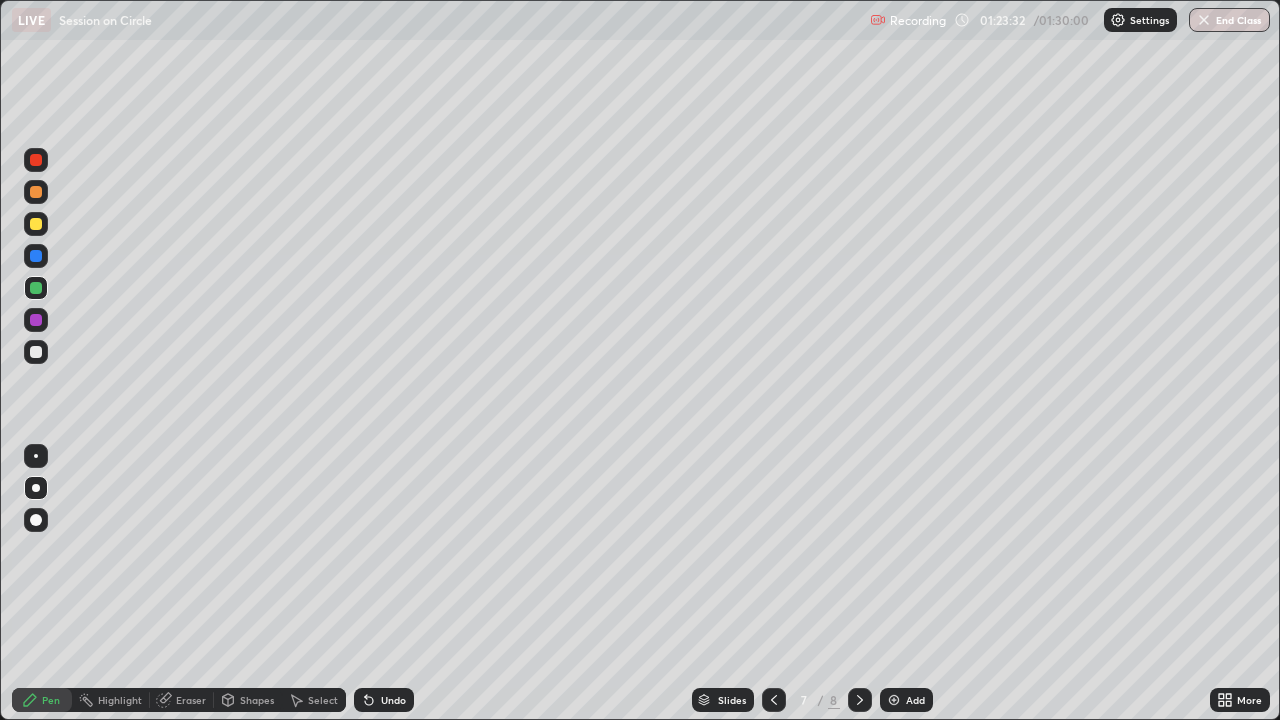 click on "Undo" at bounding box center (393, 700) 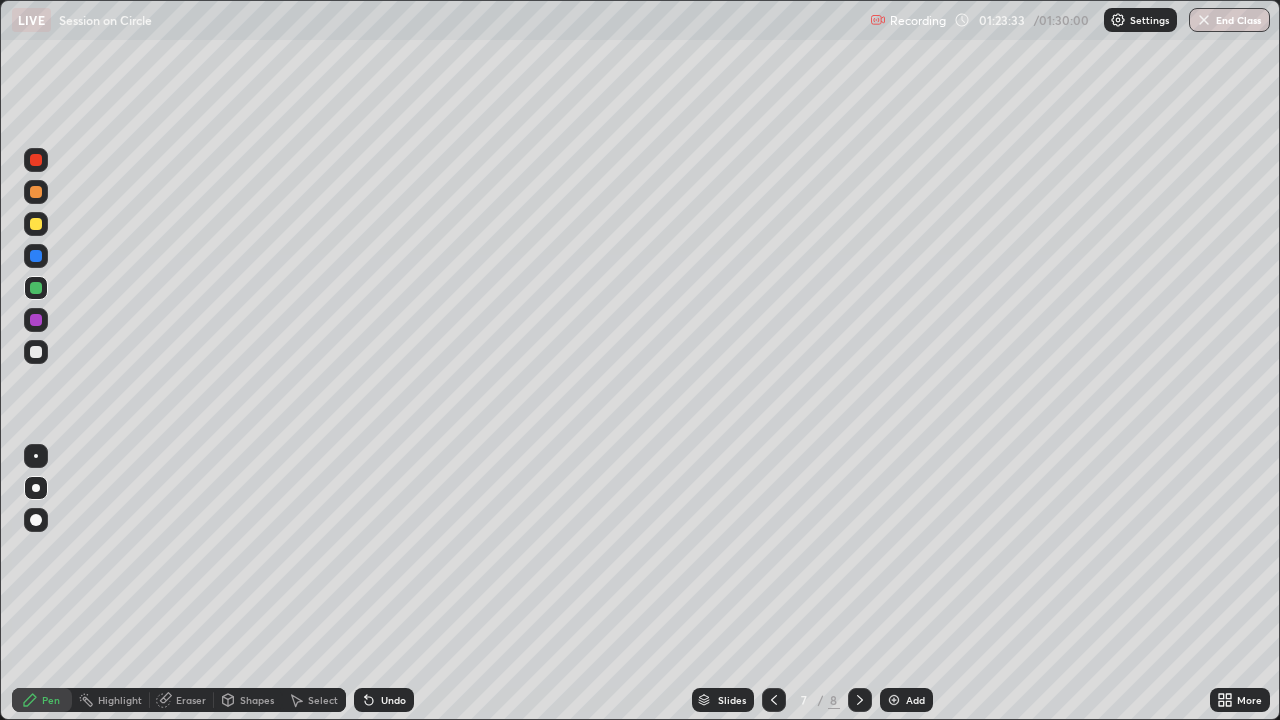 click on "Undo" at bounding box center [384, 700] 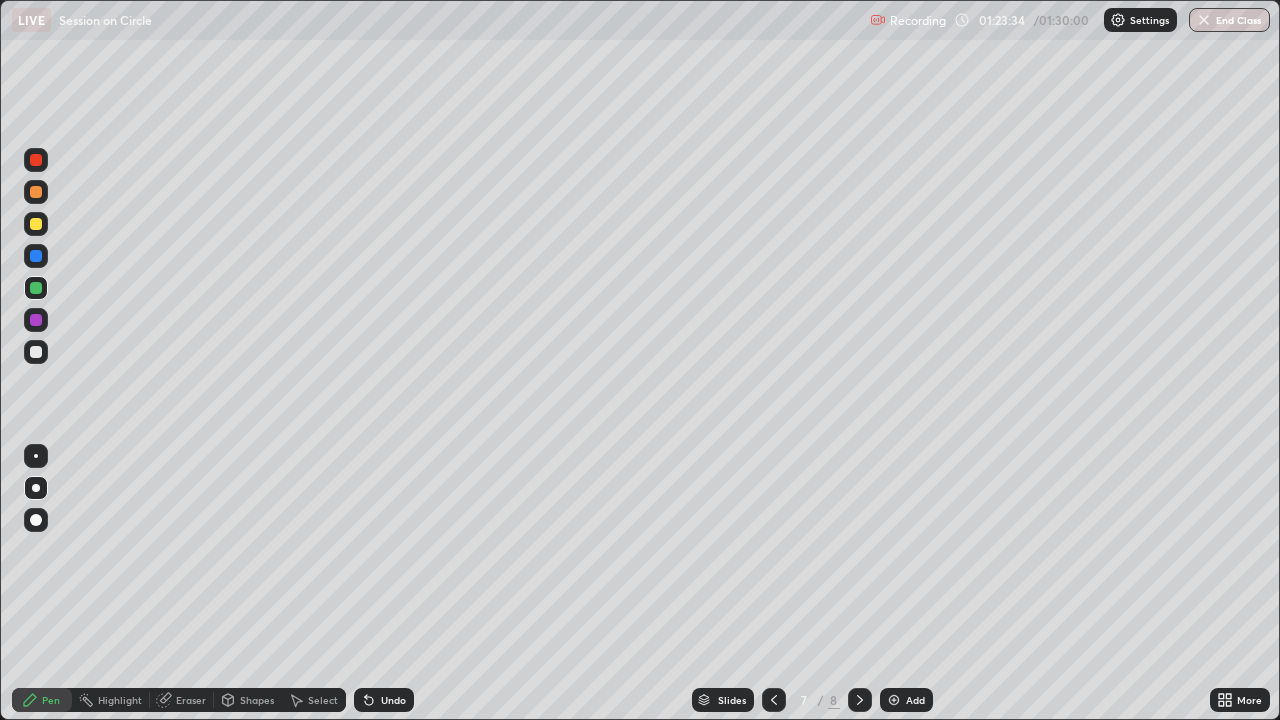 click on "Undo" at bounding box center (384, 700) 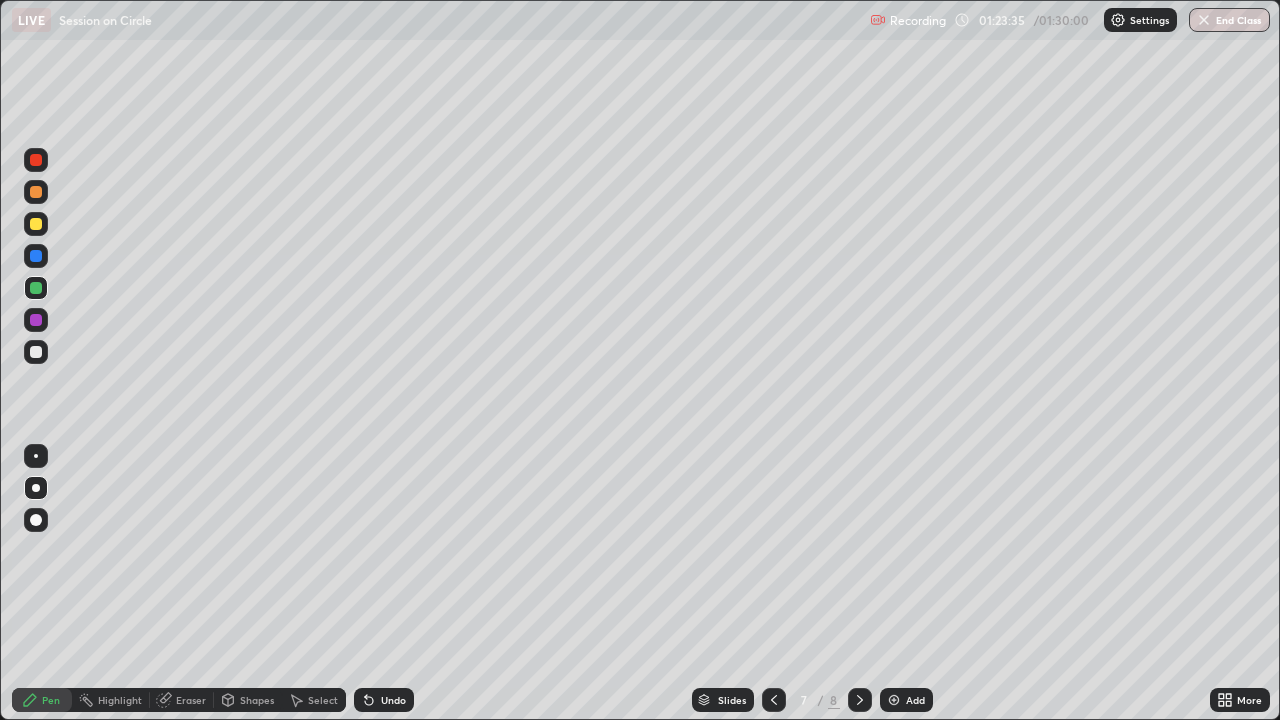 click on "Undo" at bounding box center (384, 700) 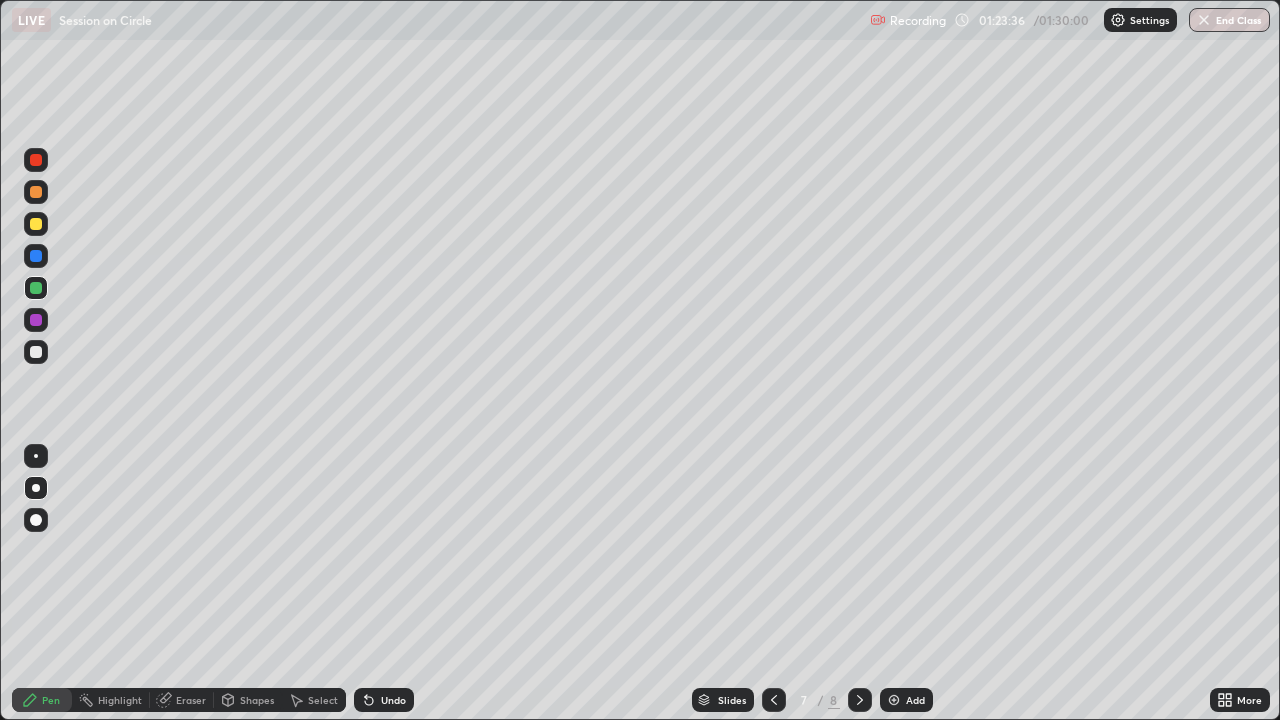 click on "Undo" at bounding box center (393, 700) 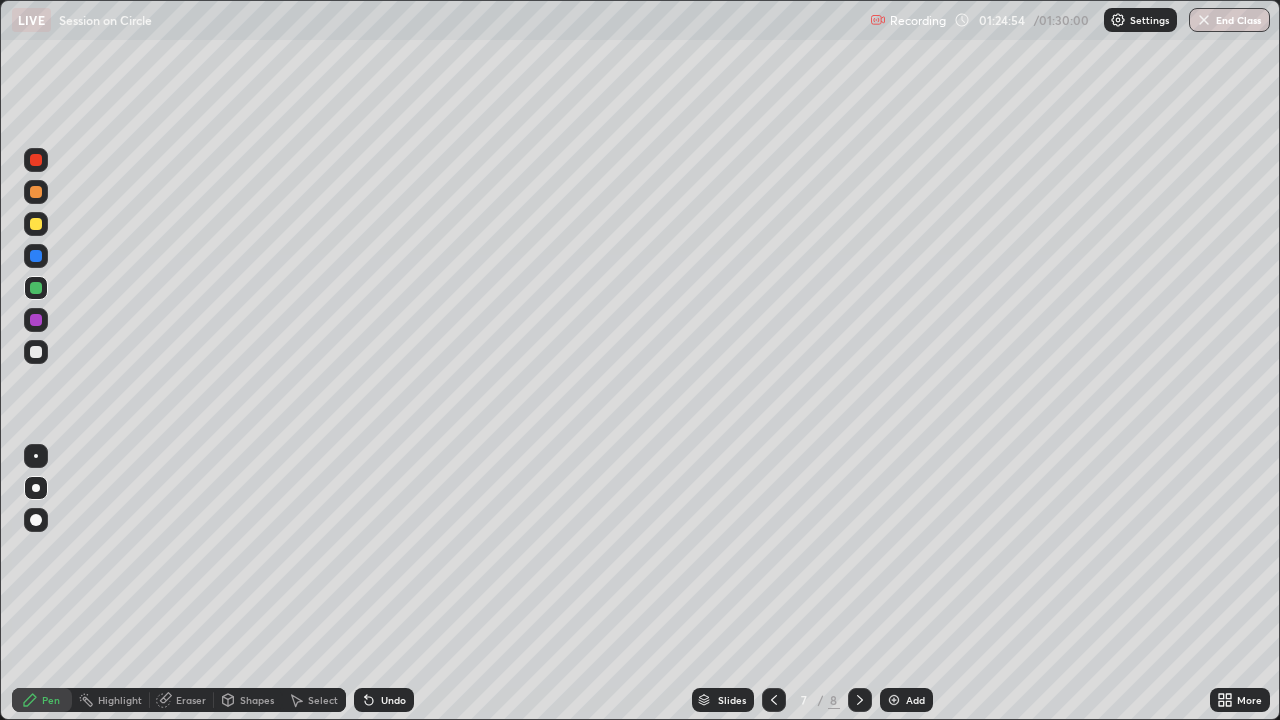 click on "Select" at bounding box center [323, 700] 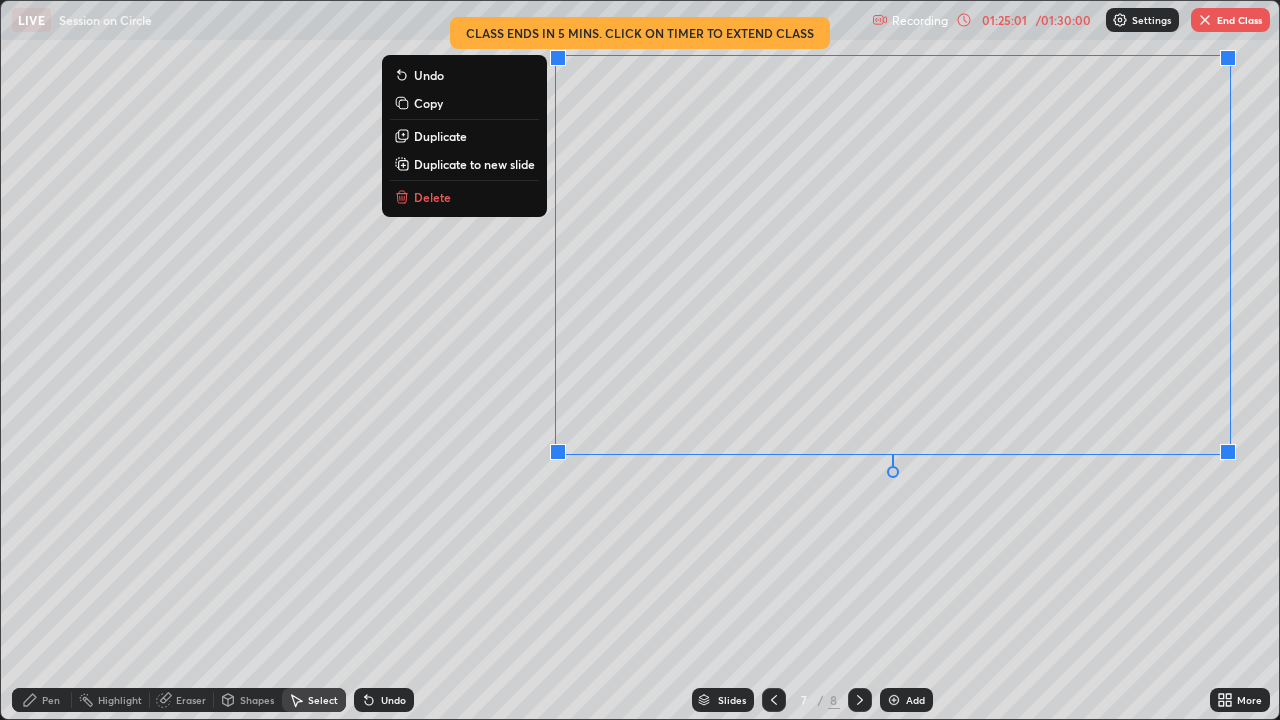 click on "0 ° Undo Copy Duplicate Duplicate to new slide Delete" at bounding box center (640, 360) 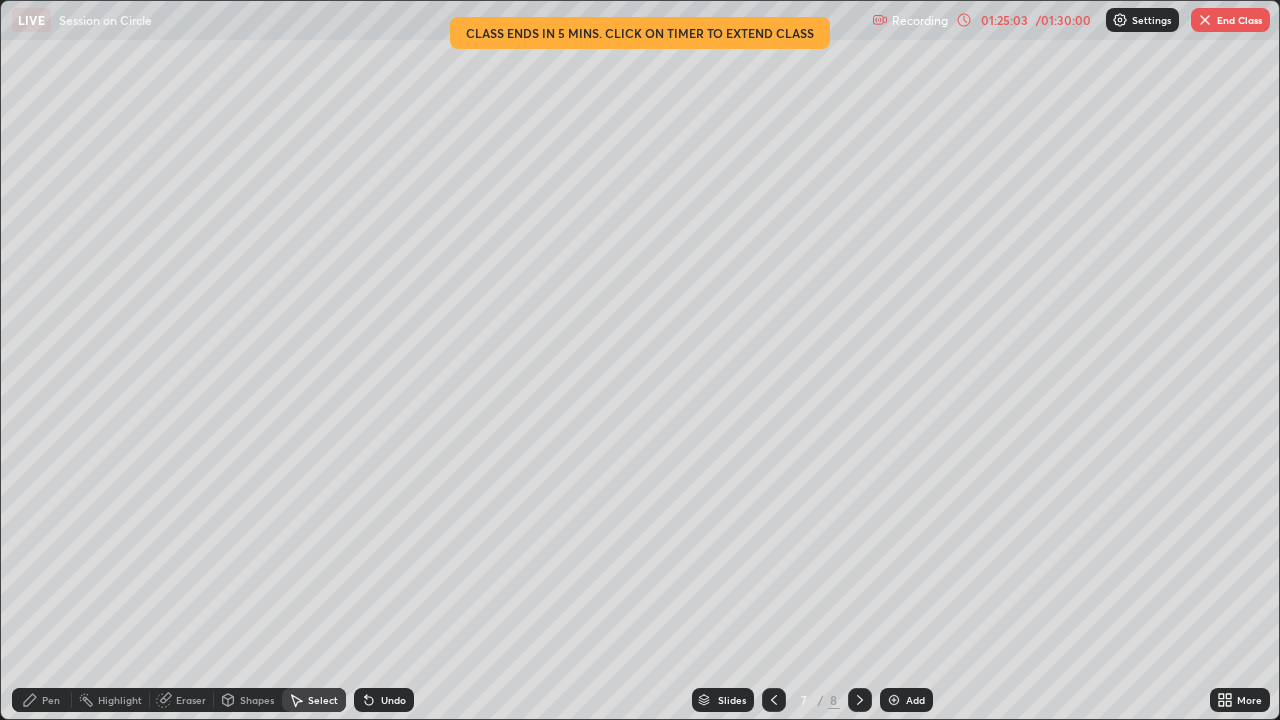 click on "Pen" at bounding box center (51, 700) 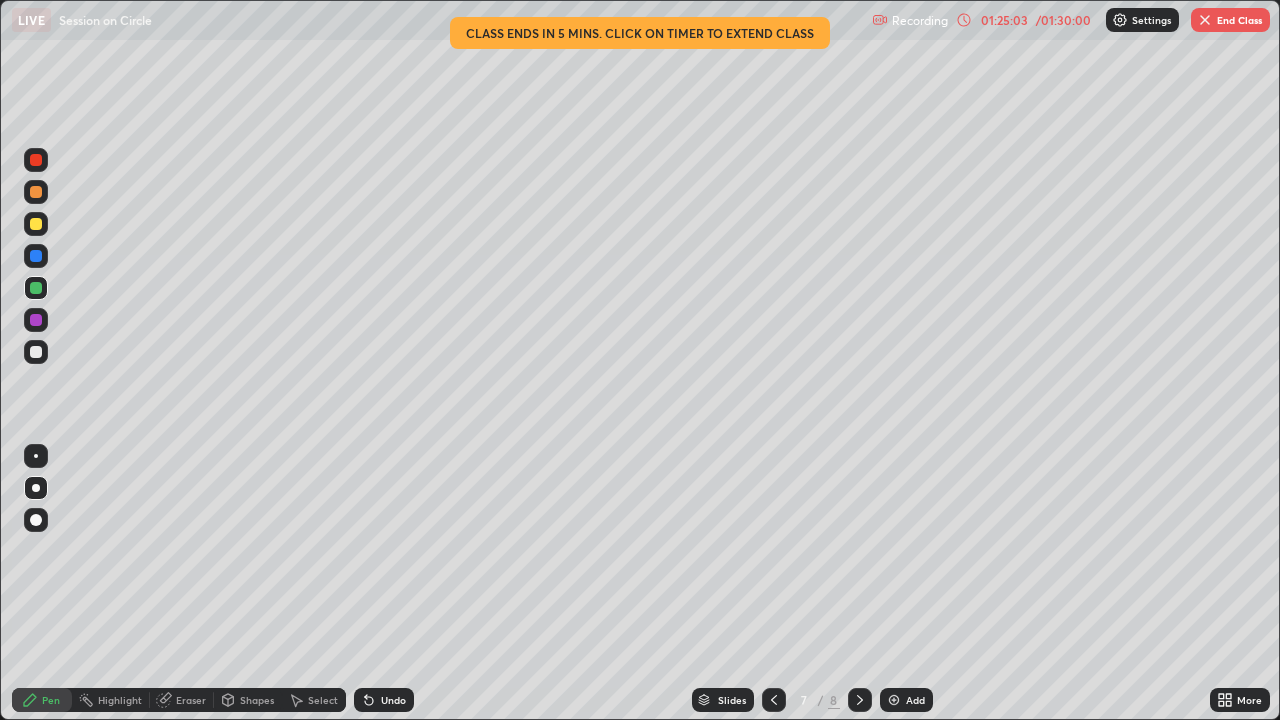 click at bounding box center [36, 192] 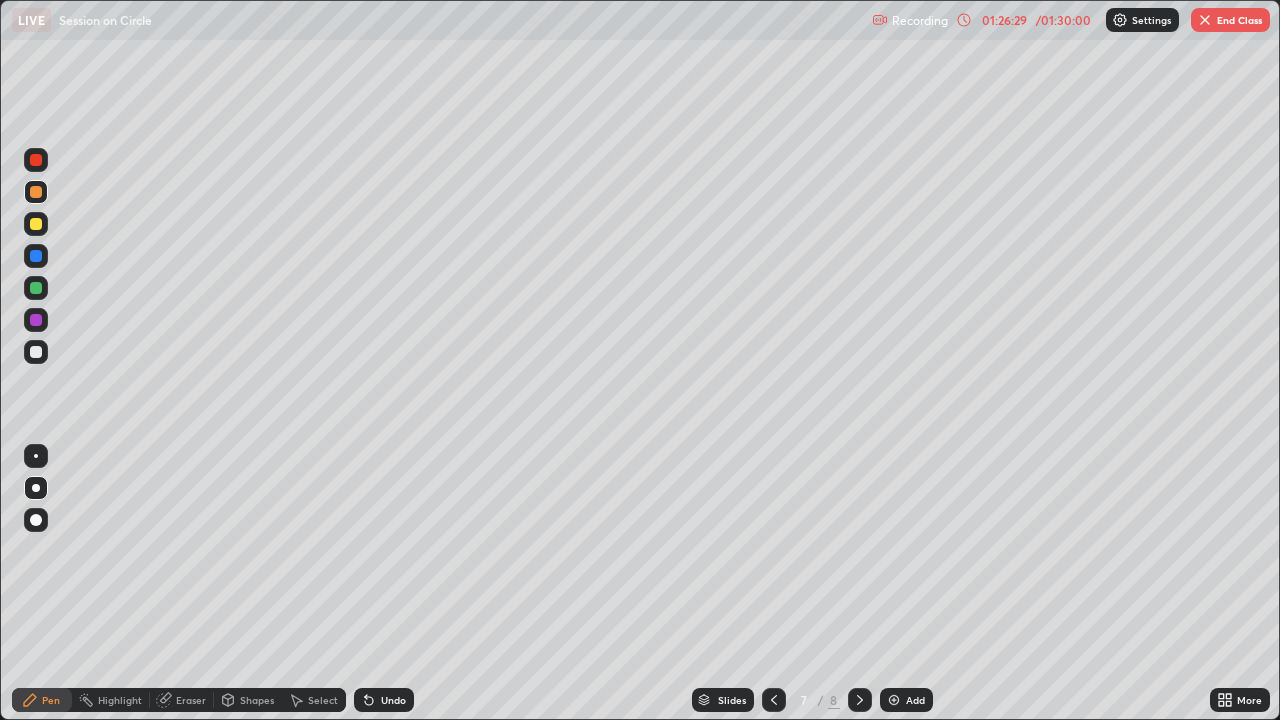 click on "Undo" at bounding box center (393, 700) 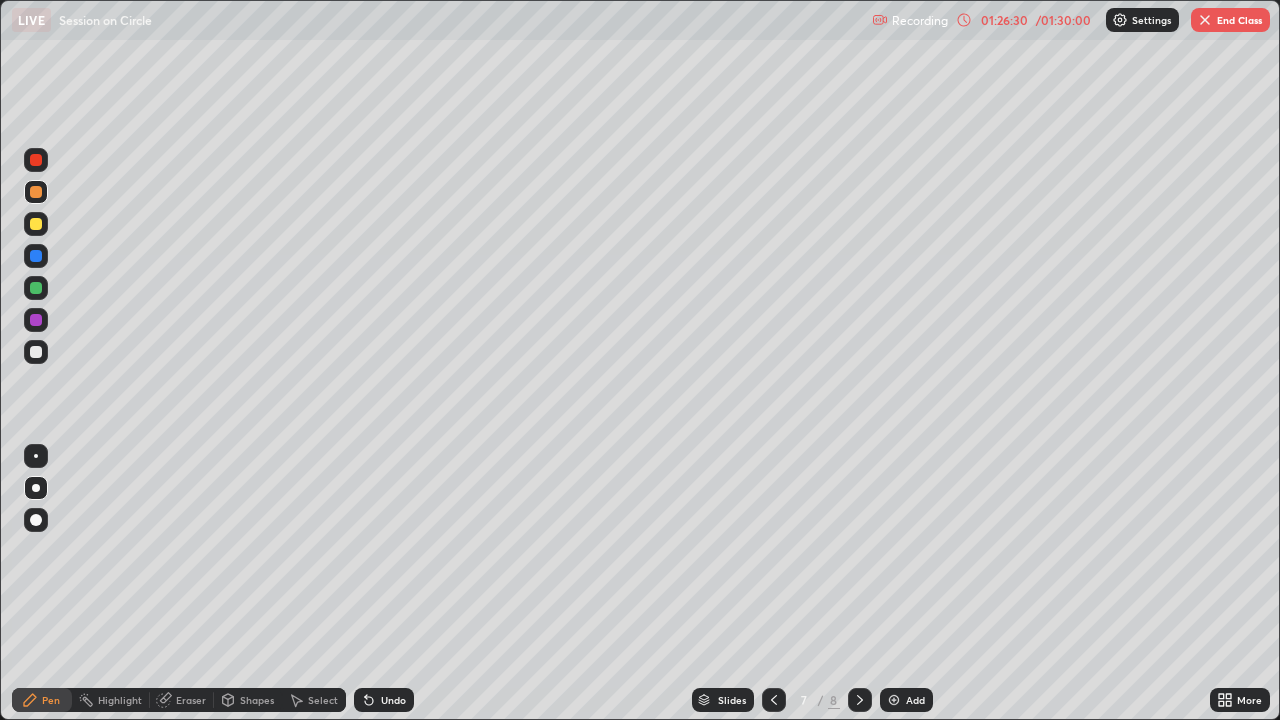 click on "Undo" at bounding box center [393, 700] 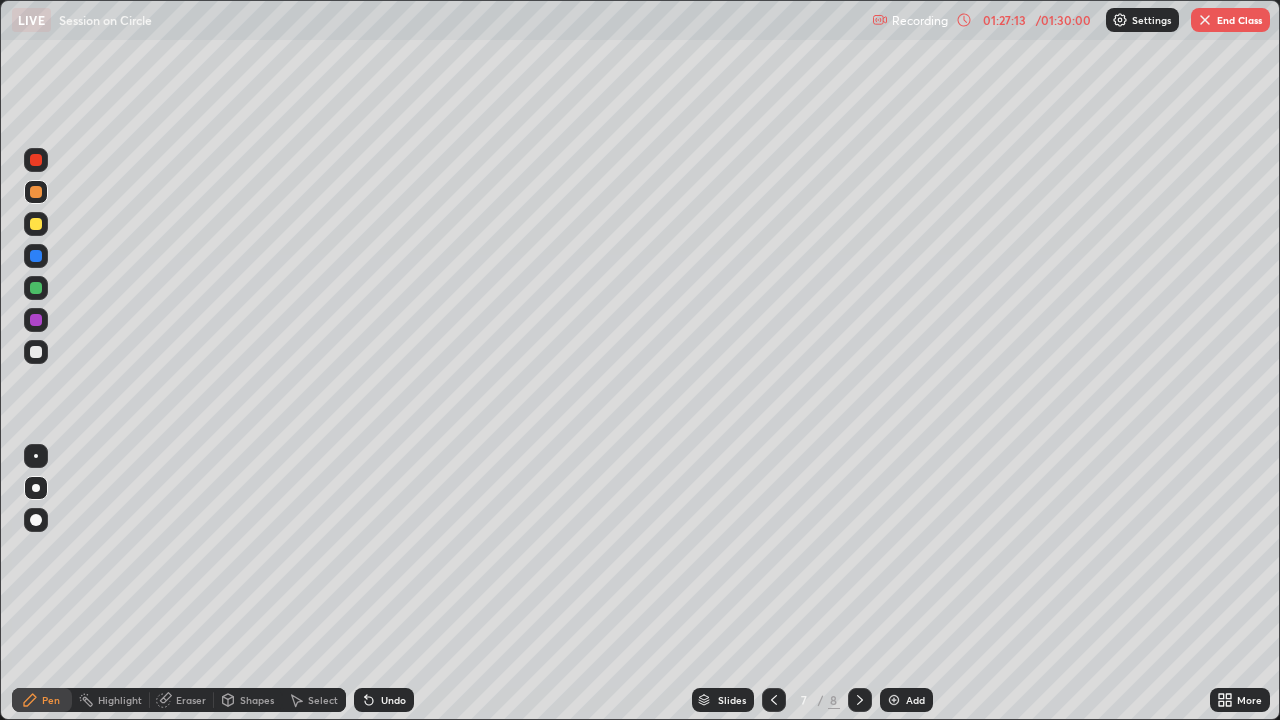 click at bounding box center (36, 160) 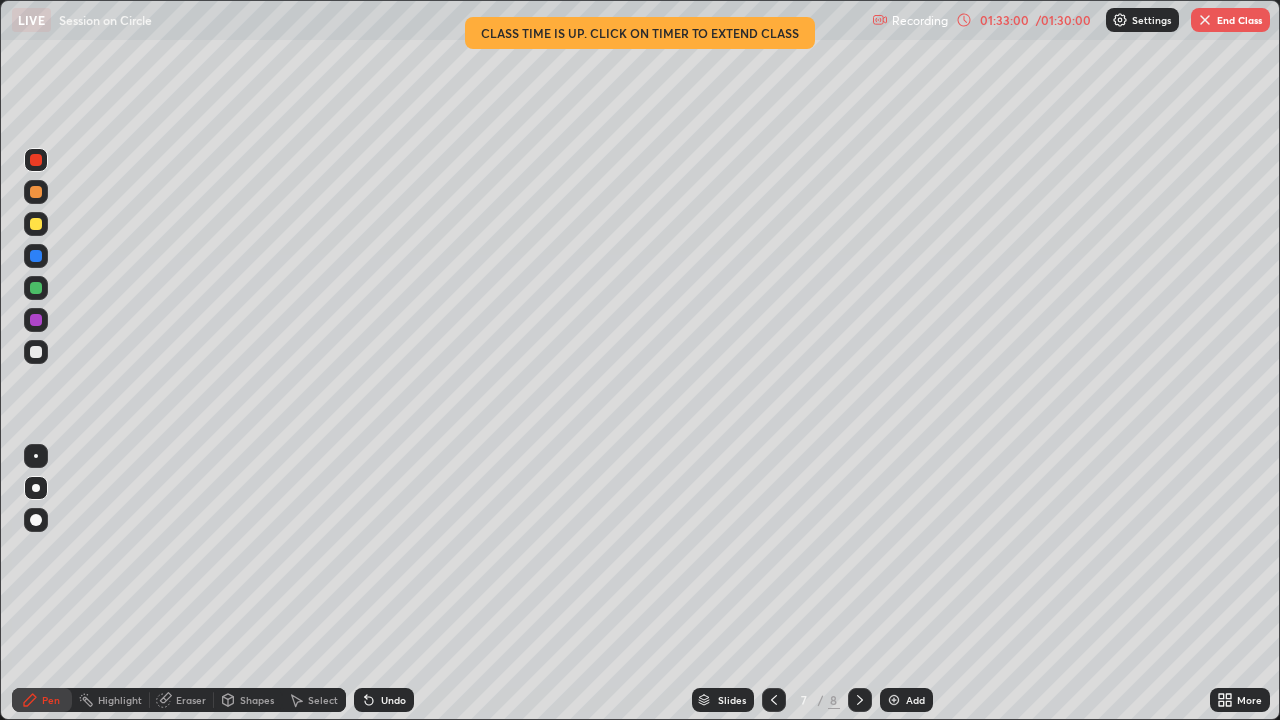 click at bounding box center (894, 700) 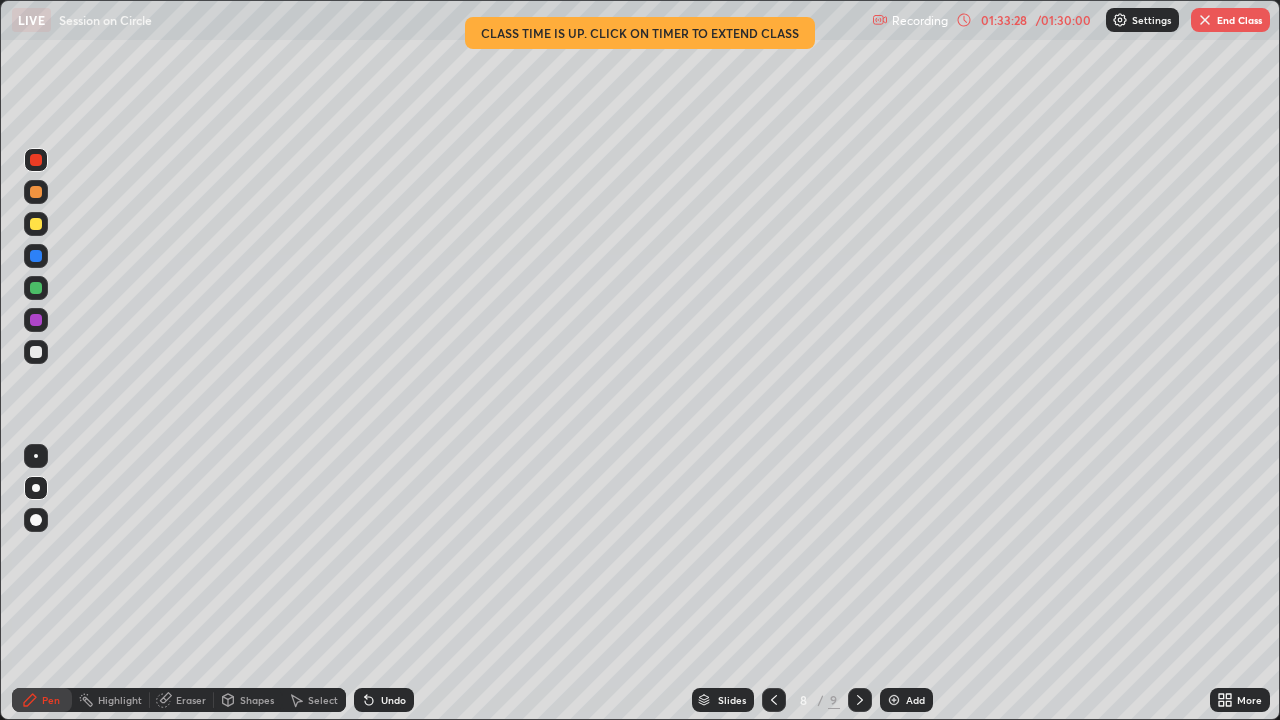 click on "Undo" at bounding box center [384, 700] 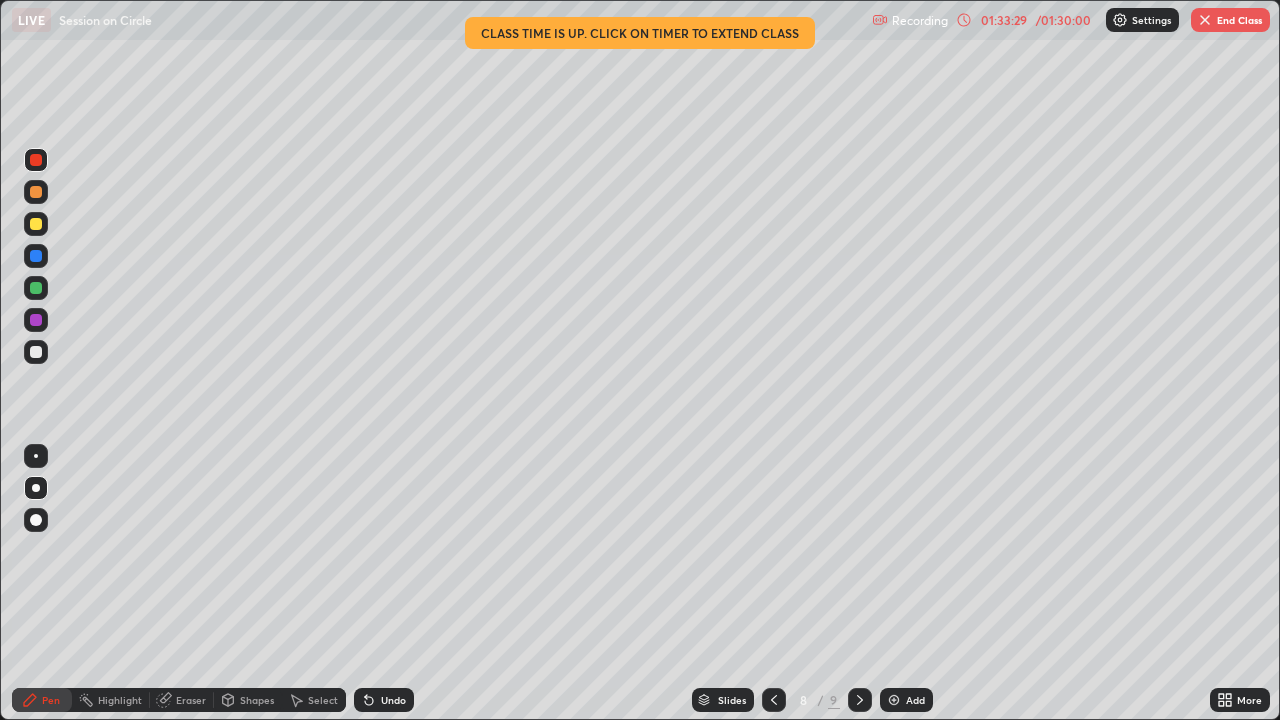 click on "Undo" at bounding box center [384, 700] 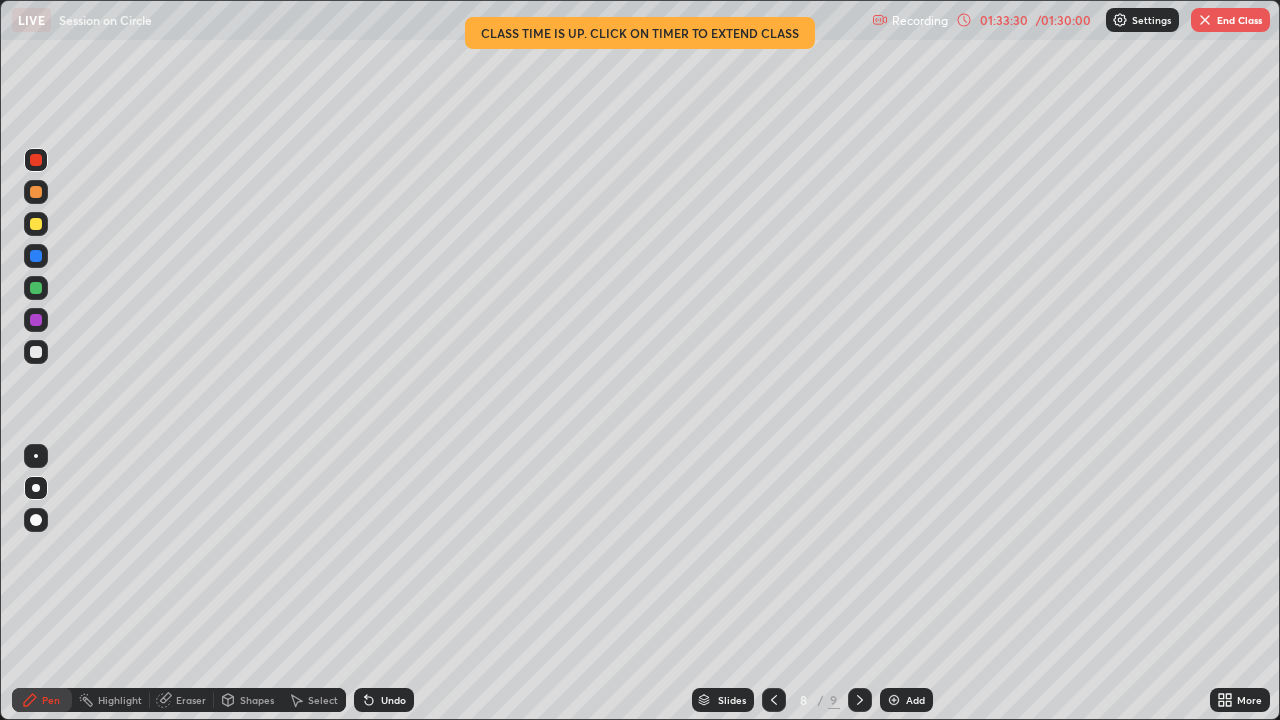 click on "Undo" at bounding box center (384, 700) 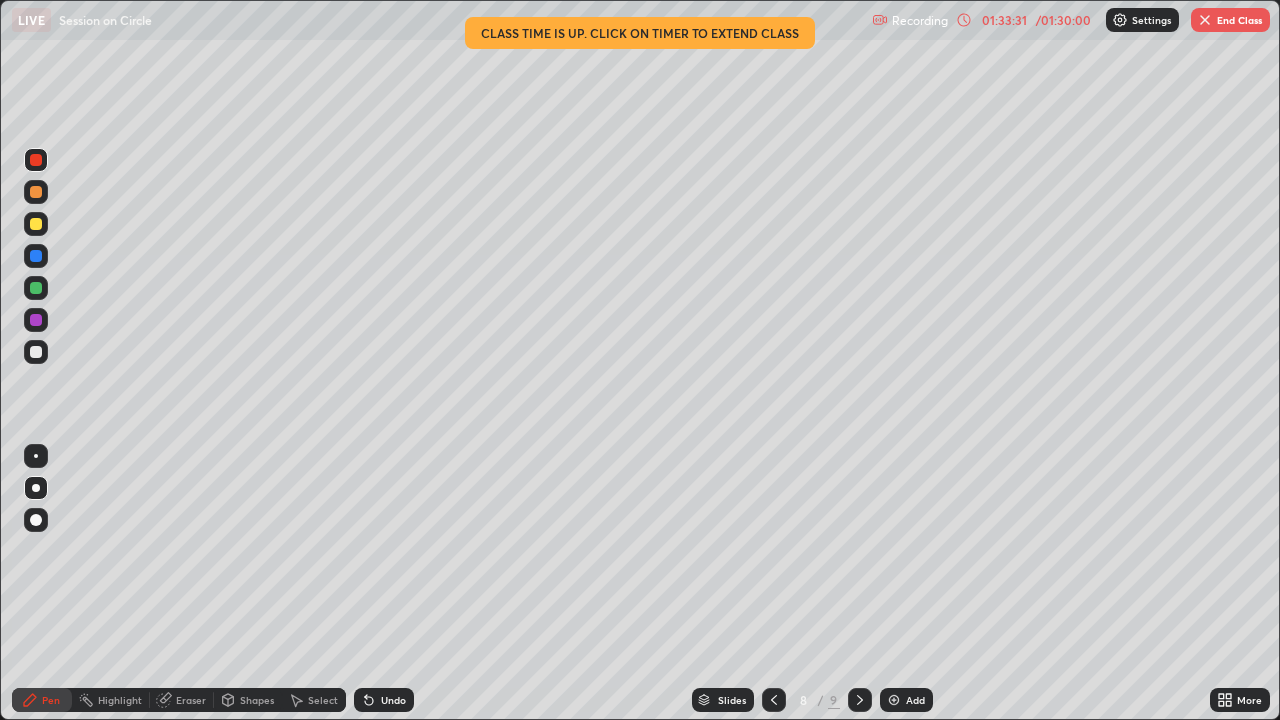 click at bounding box center [36, 192] 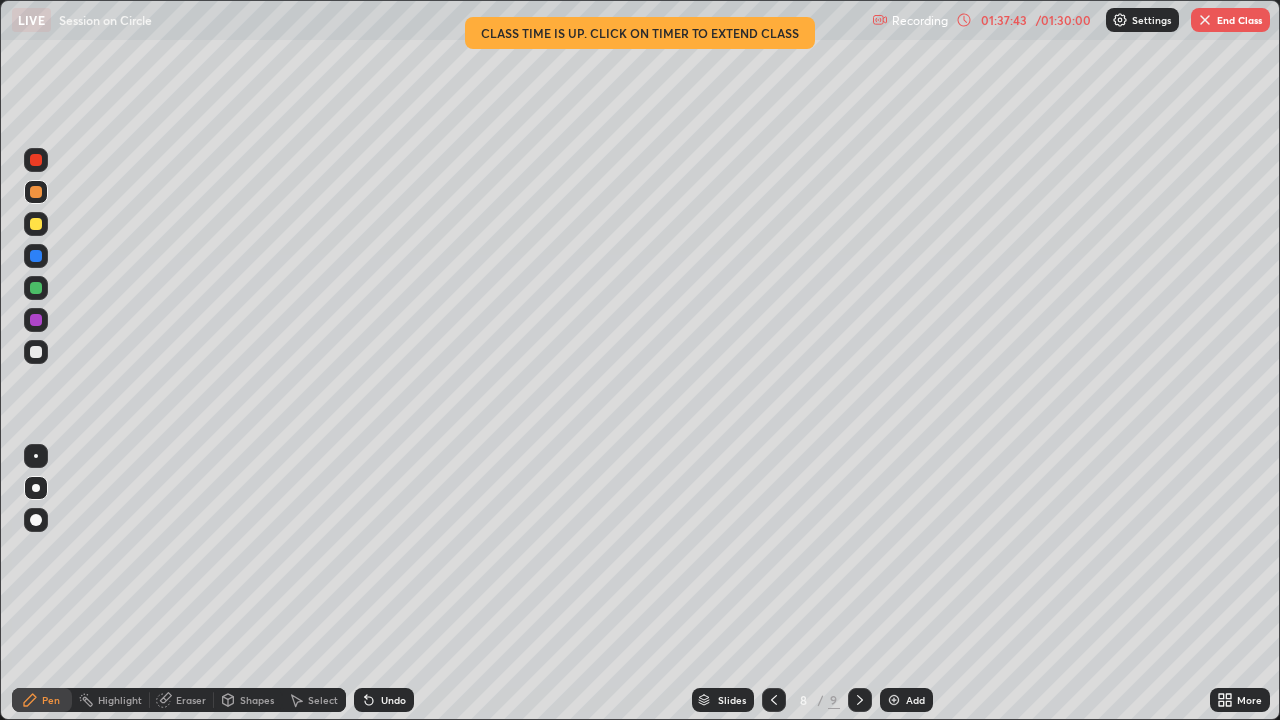 click on "End Class" at bounding box center [1230, 20] 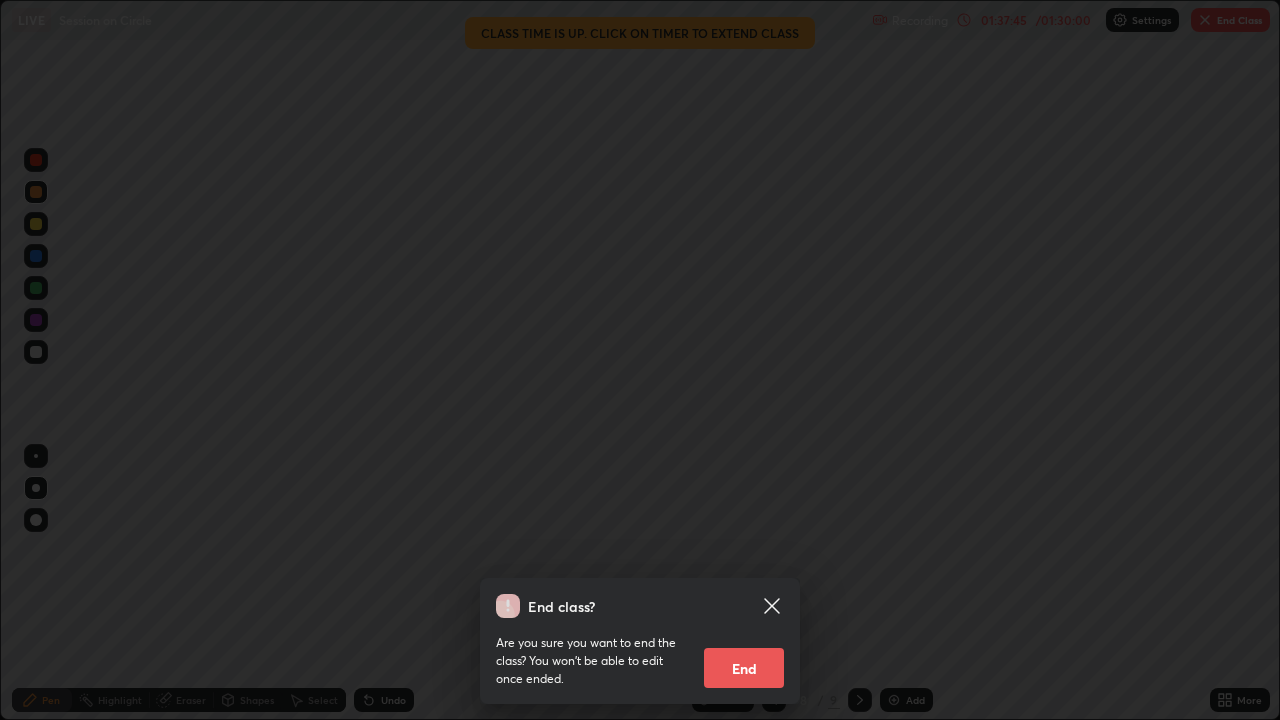 click on "End" at bounding box center (744, 668) 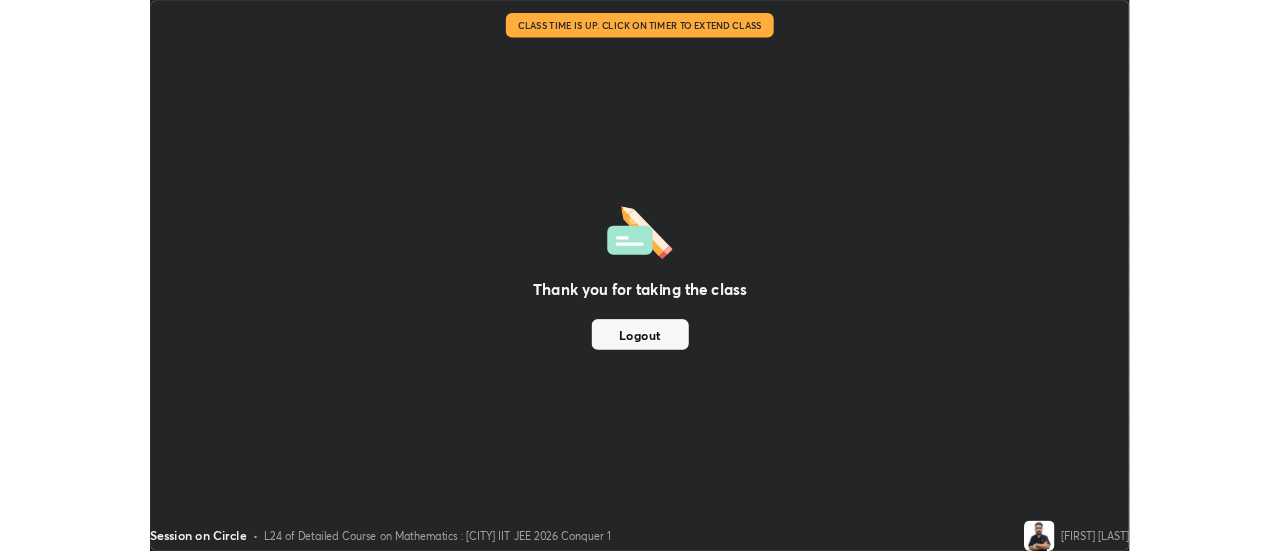 scroll, scrollTop: 551, scrollLeft: 1280, axis: both 